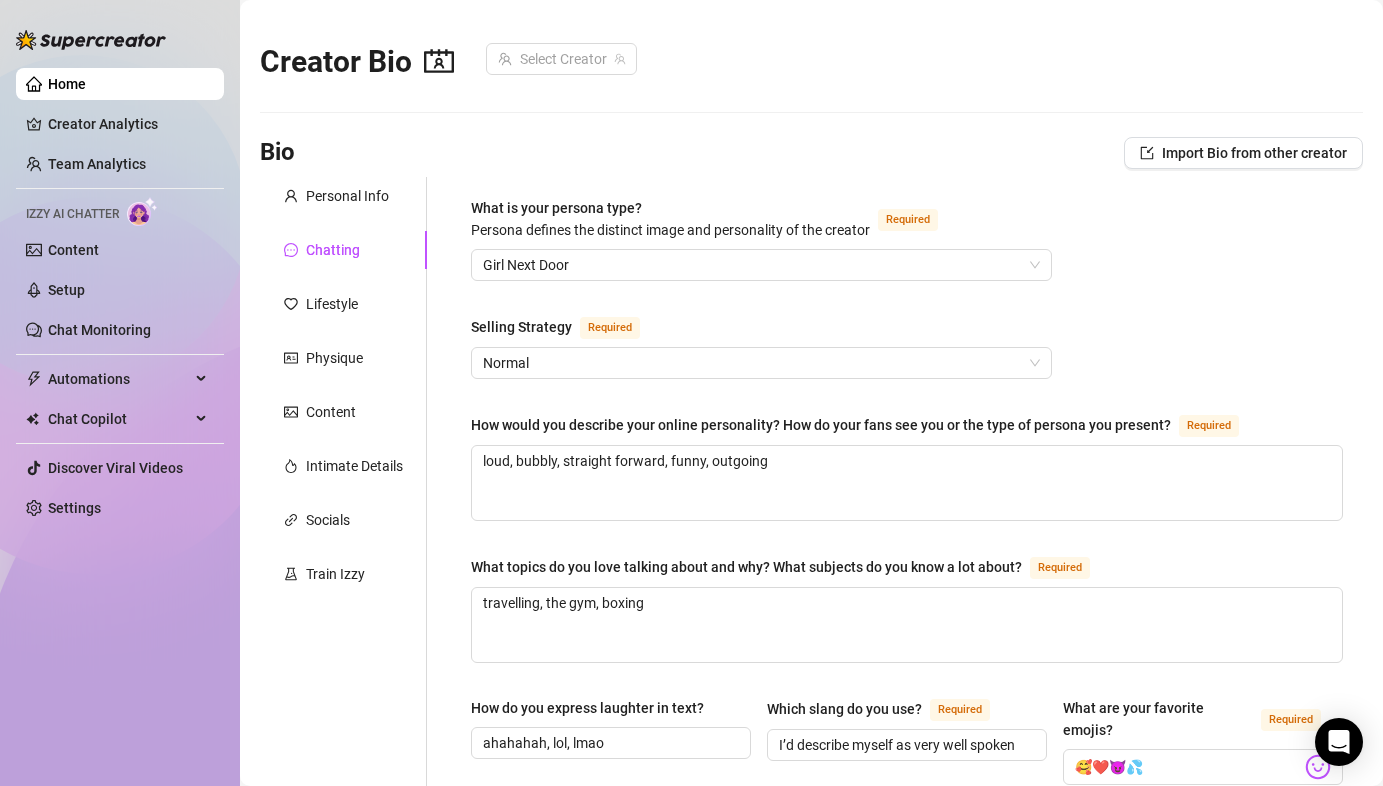 scroll, scrollTop: 0, scrollLeft: 0, axis: both 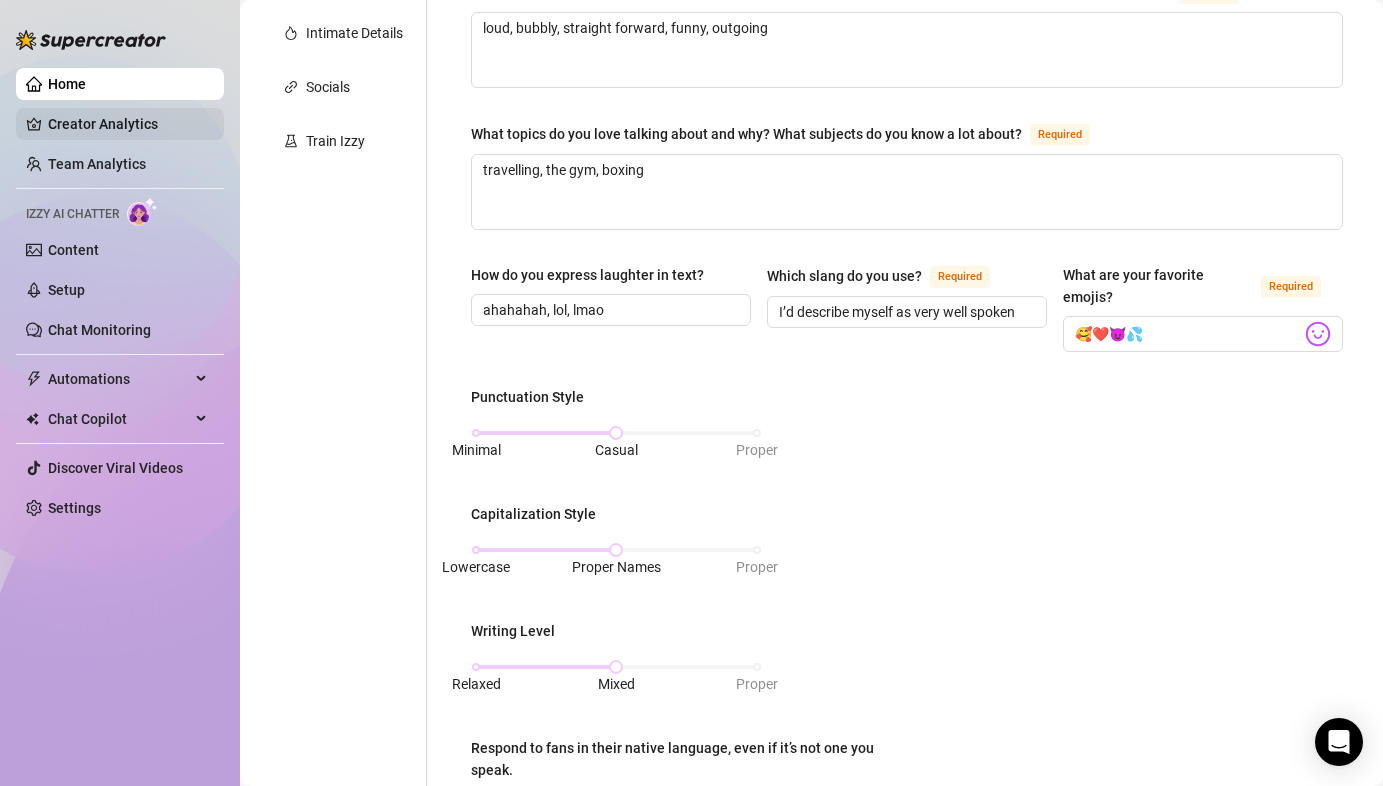 click on "Creator Analytics" at bounding box center [128, 124] 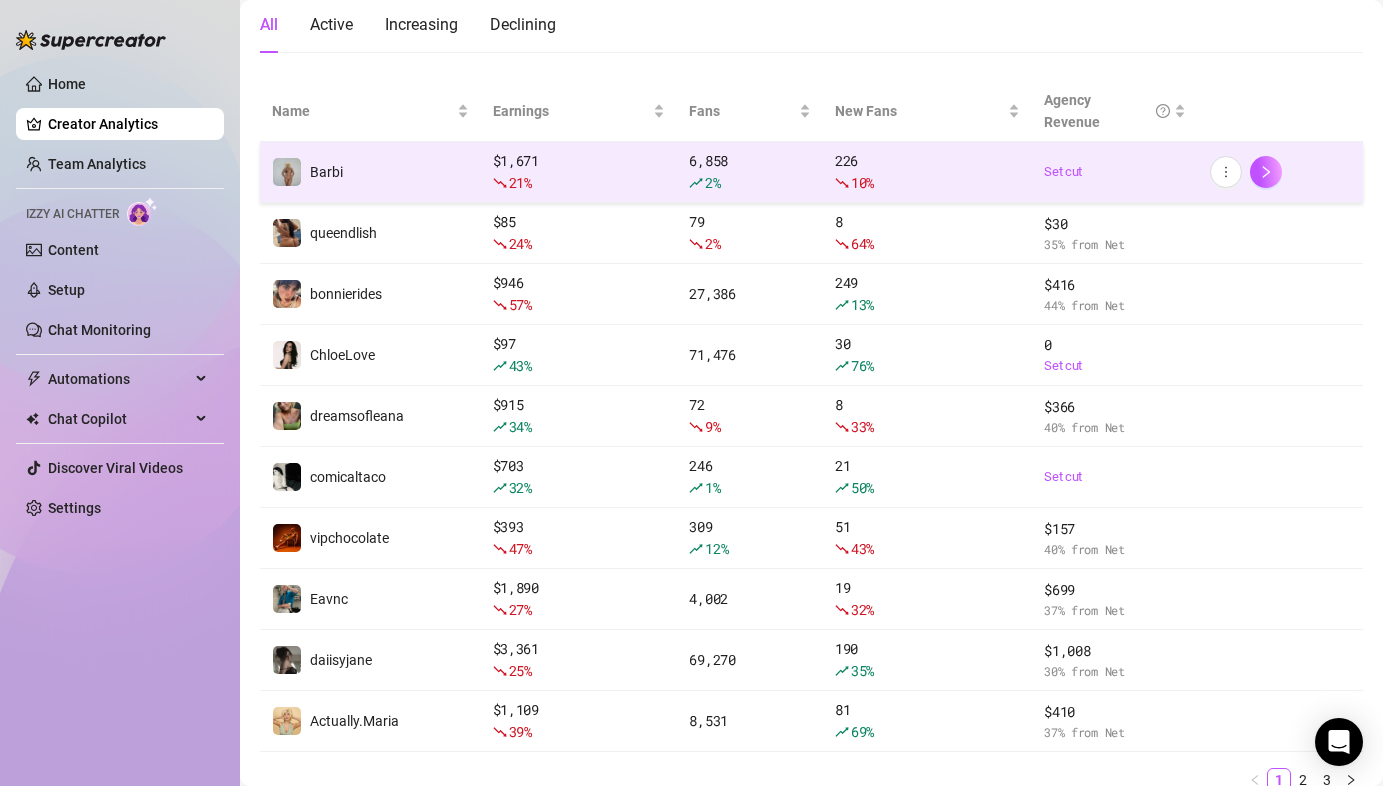 scroll, scrollTop: 218, scrollLeft: 0, axis: vertical 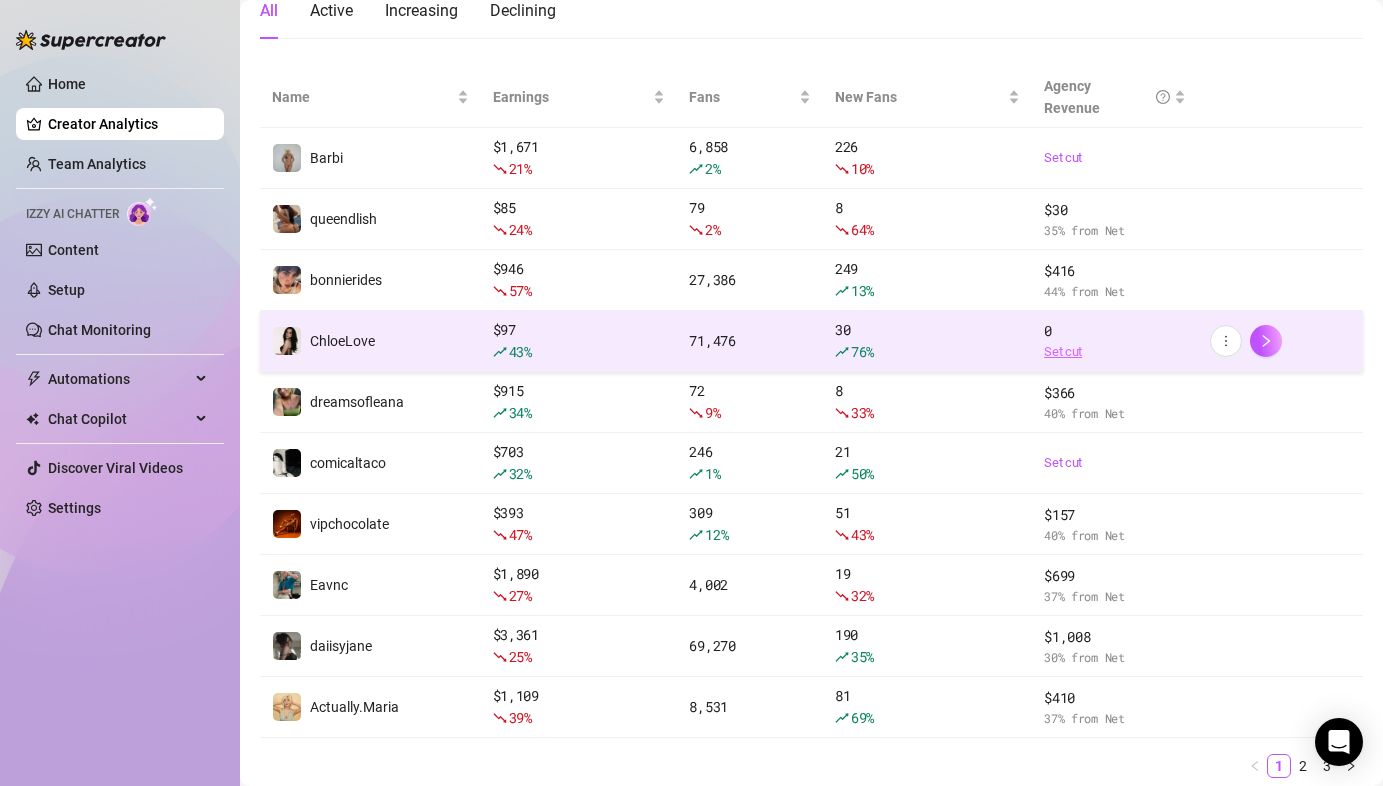 click on "Set cut" at bounding box center [1114, 352] 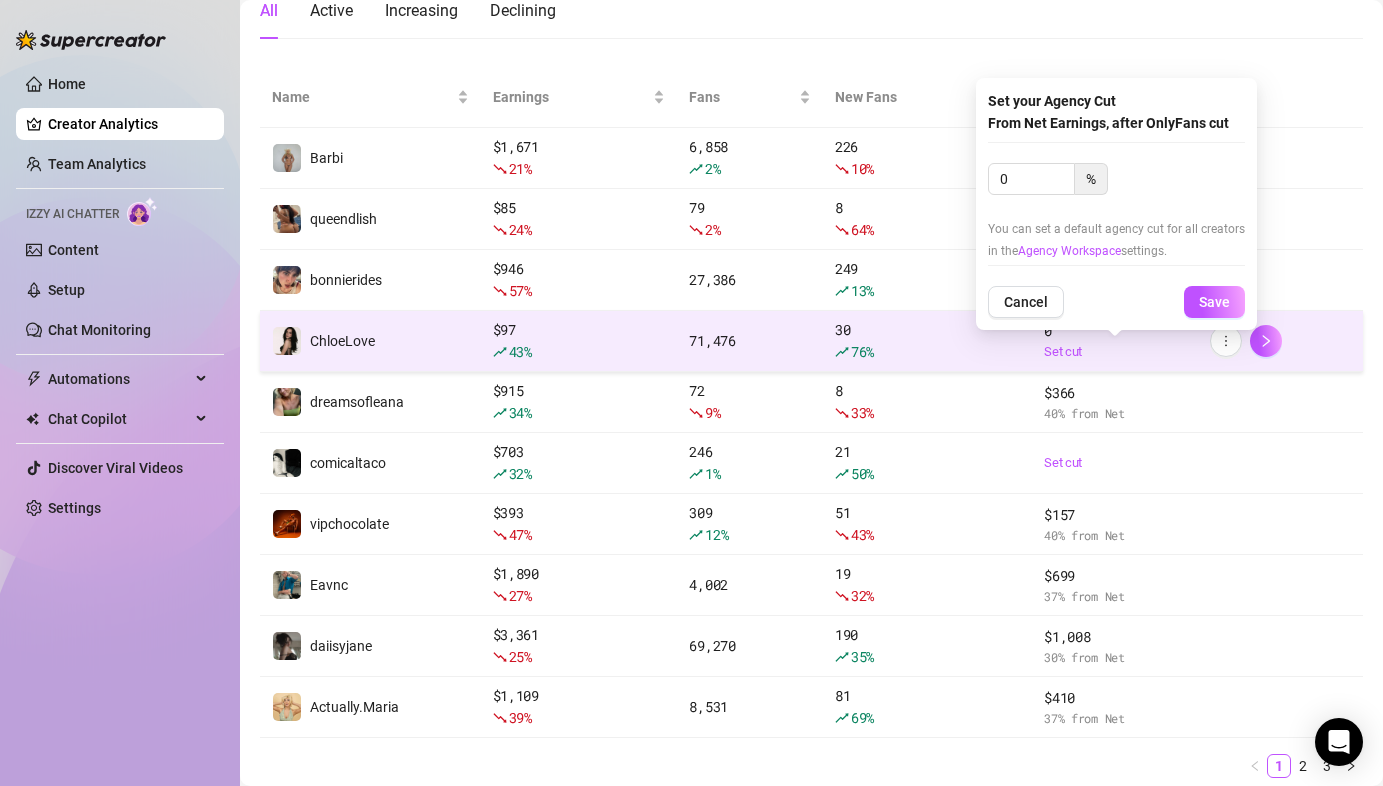 click on "76 %" at bounding box center (927, 352) 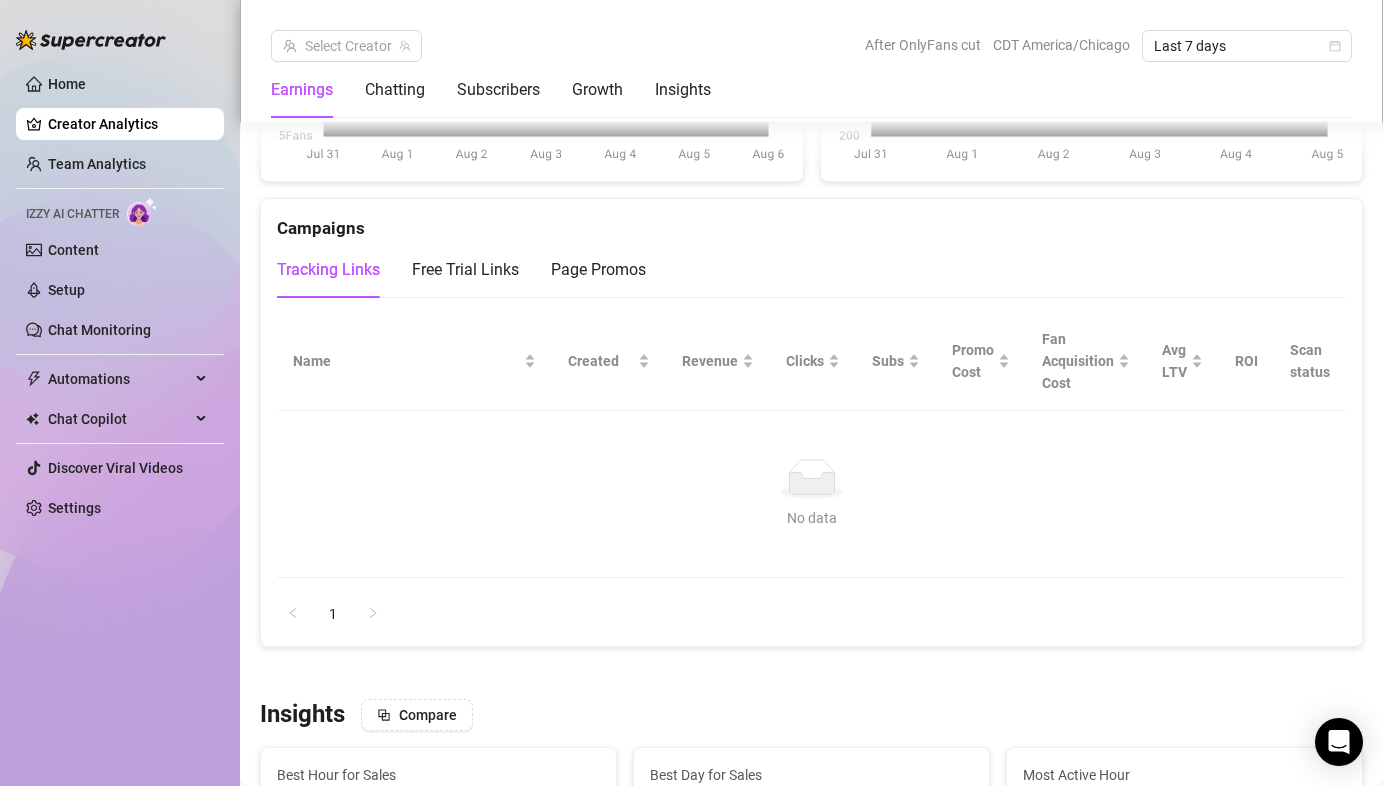 scroll, scrollTop: 2470, scrollLeft: 0, axis: vertical 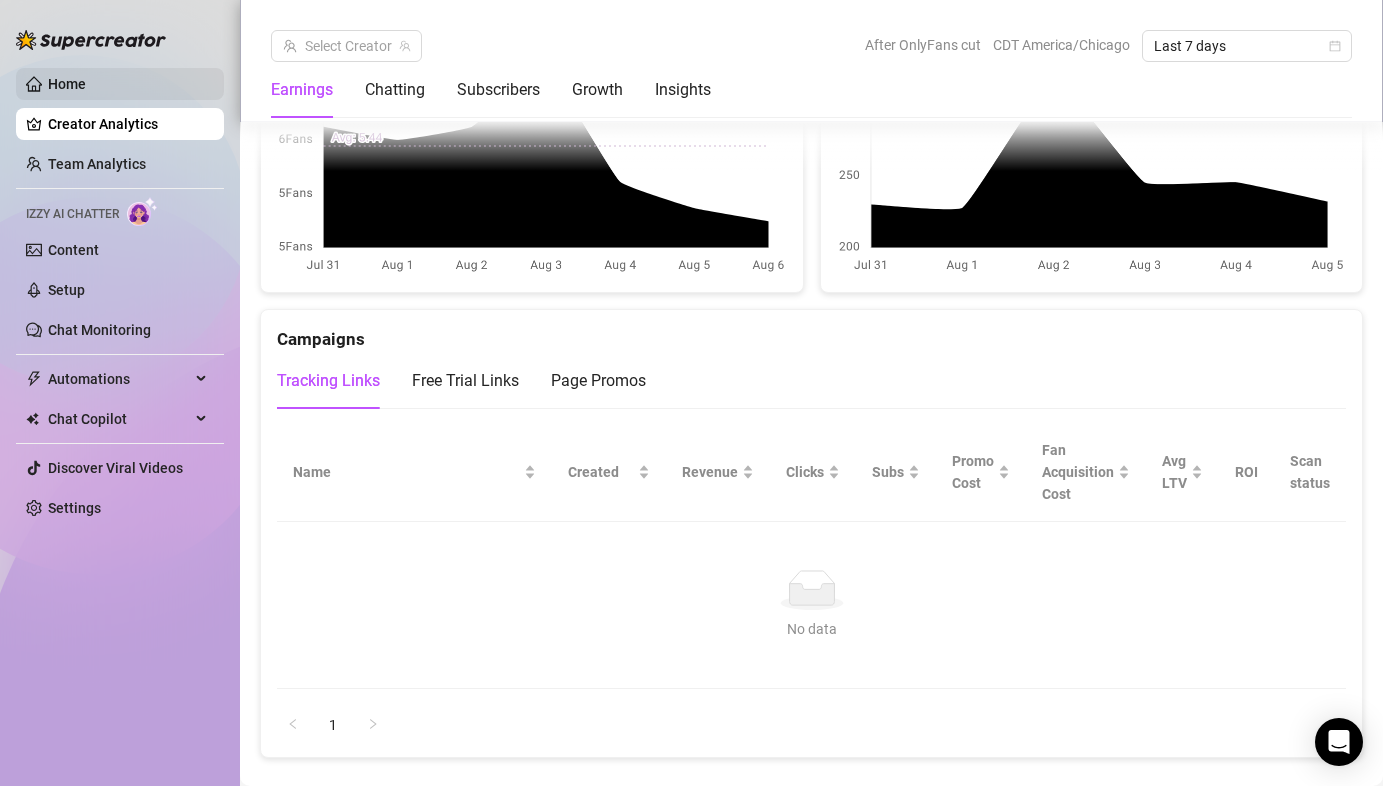 click on "Home" at bounding box center (67, 84) 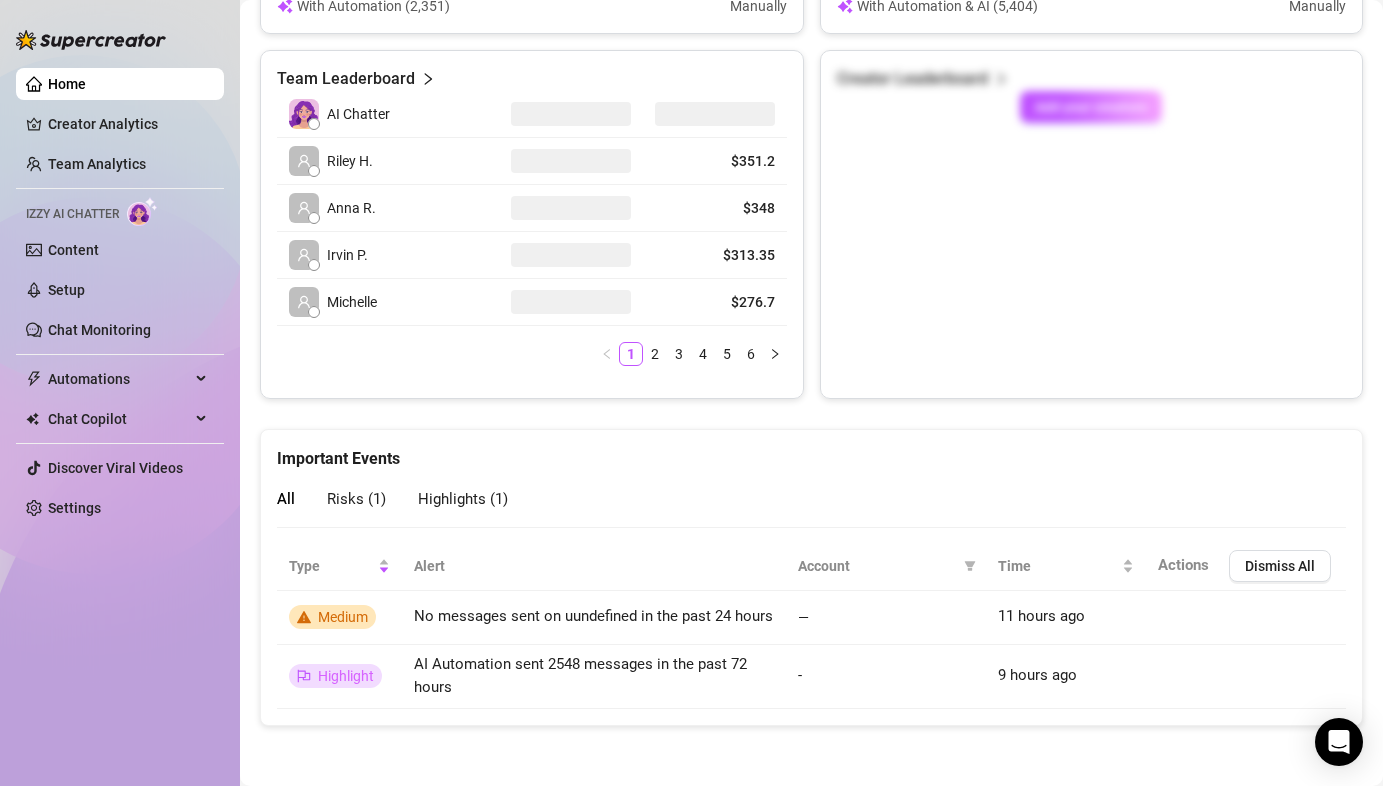 scroll, scrollTop: 981, scrollLeft: 0, axis: vertical 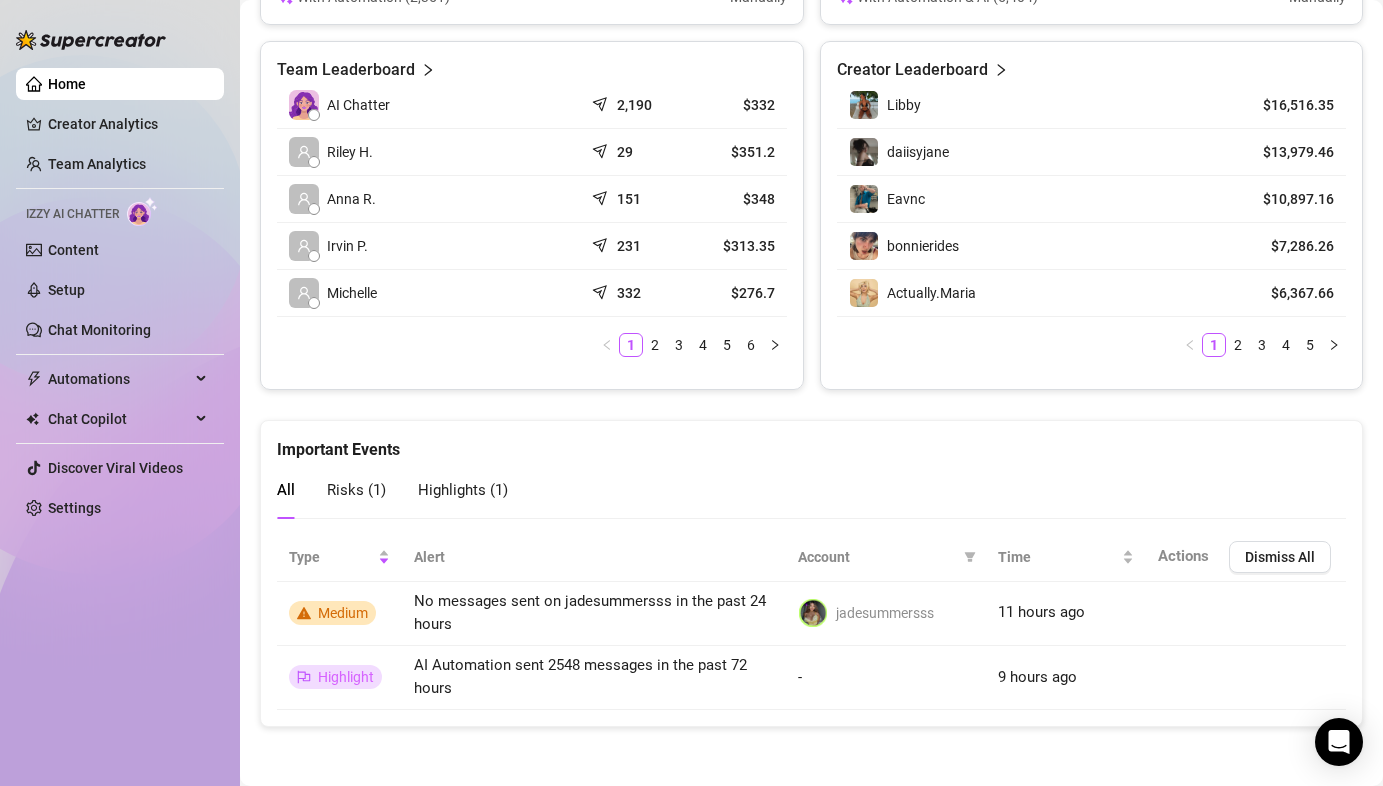click on "Home" at bounding box center [67, 84] 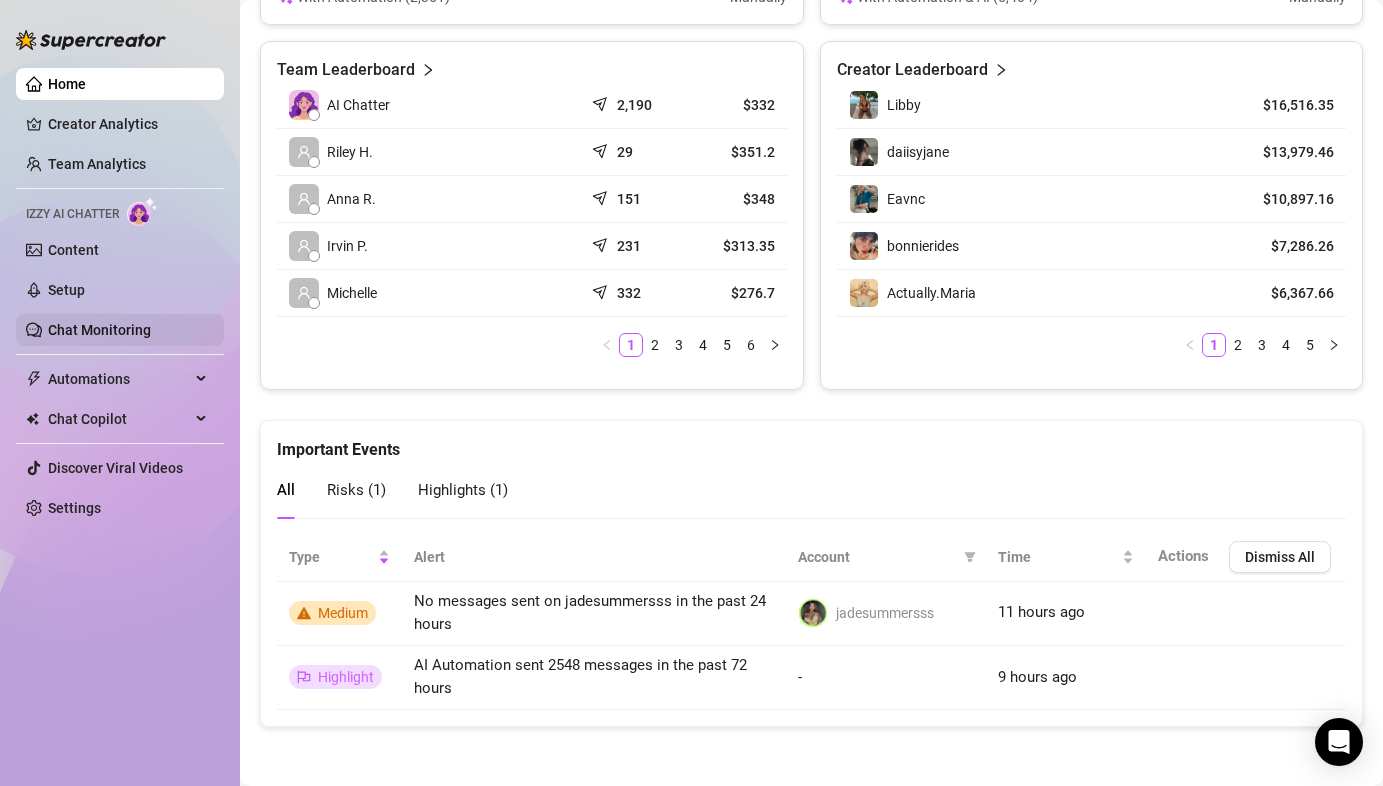 click on "Chat Monitoring" at bounding box center [99, 330] 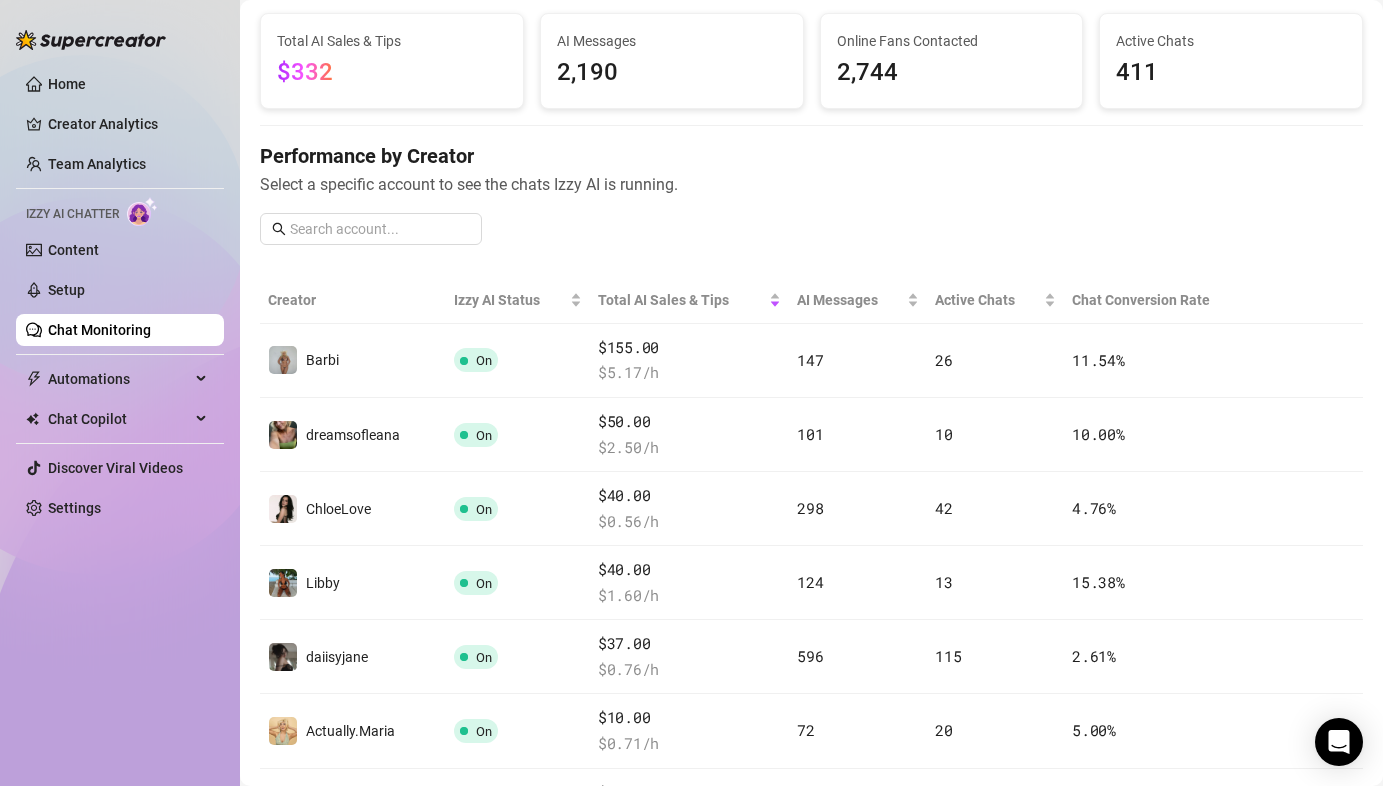 scroll, scrollTop: 0, scrollLeft: 0, axis: both 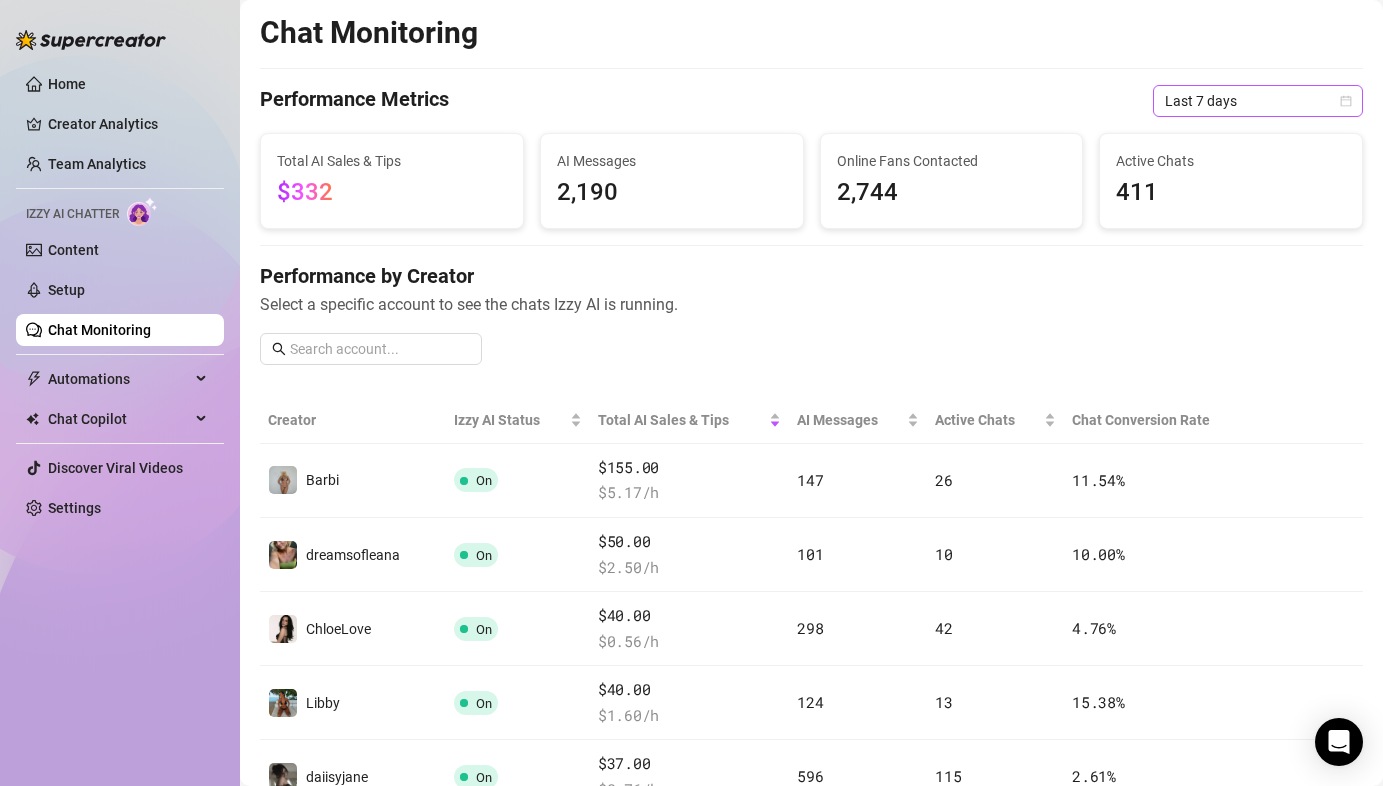 click on "Last 7 days" at bounding box center [1258, 101] 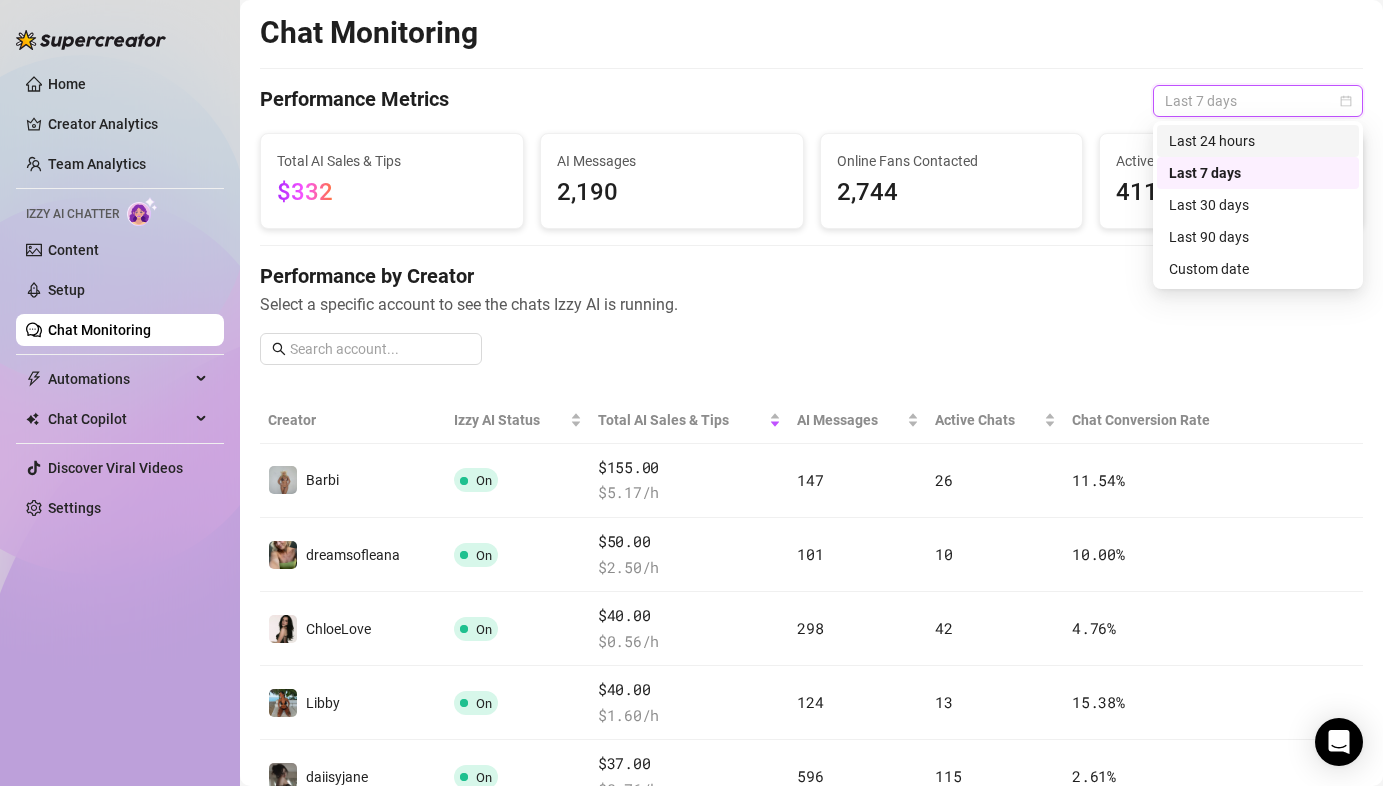 click on "Last 24 hours" at bounding box center [1258, 141] 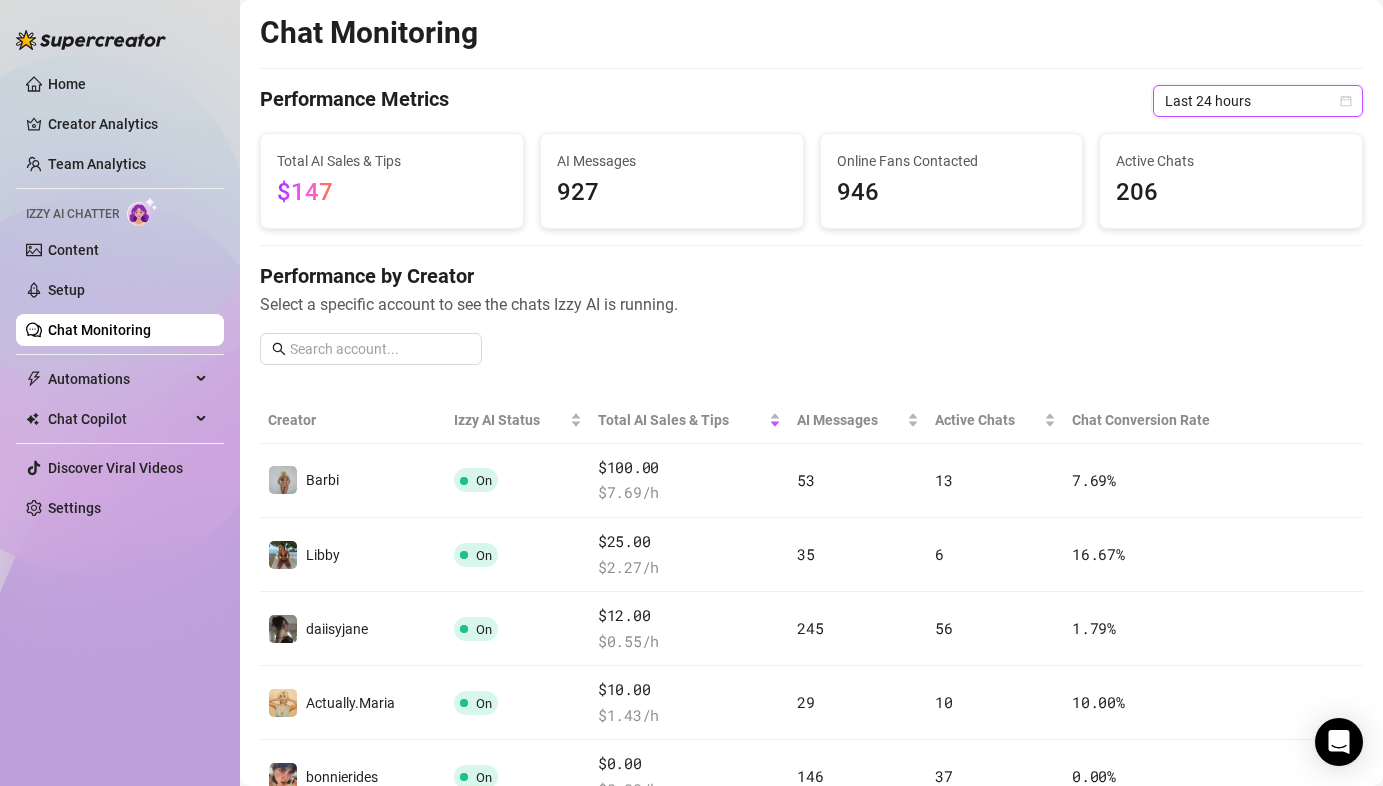 click on "Last 24 hours" at bounding box center (1258, 101) 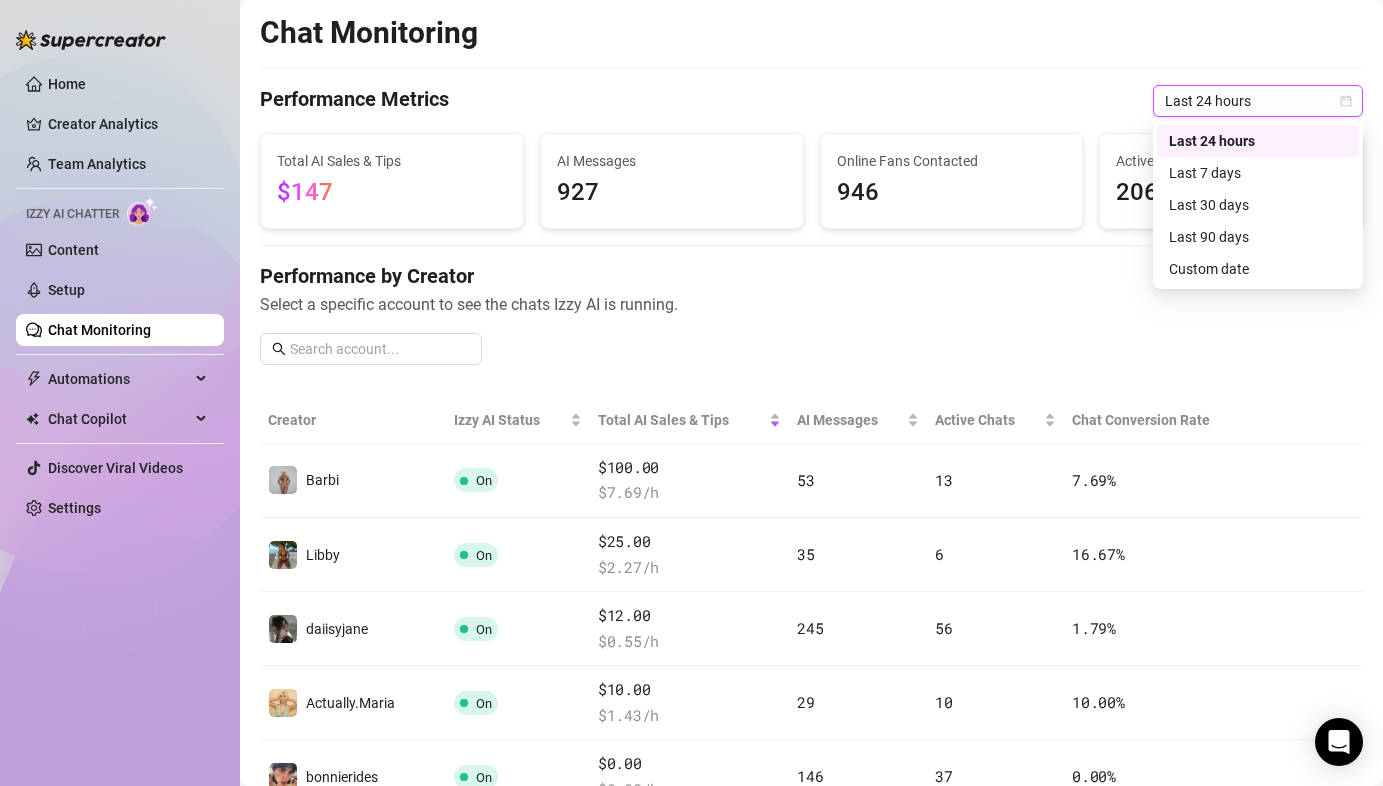 click on "Performance Metrics Last 24 hours Last 24 hours" at bounding box center [811, 101] 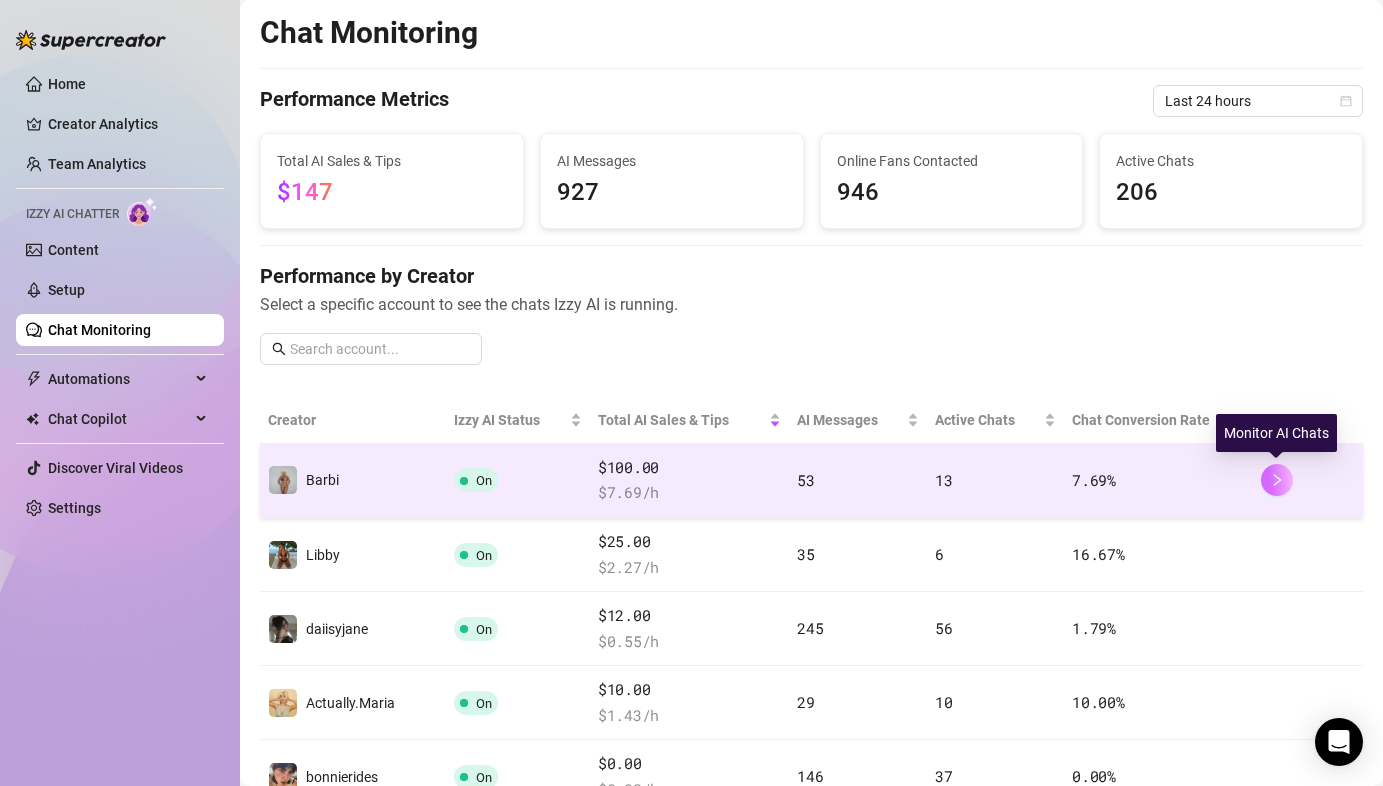 click 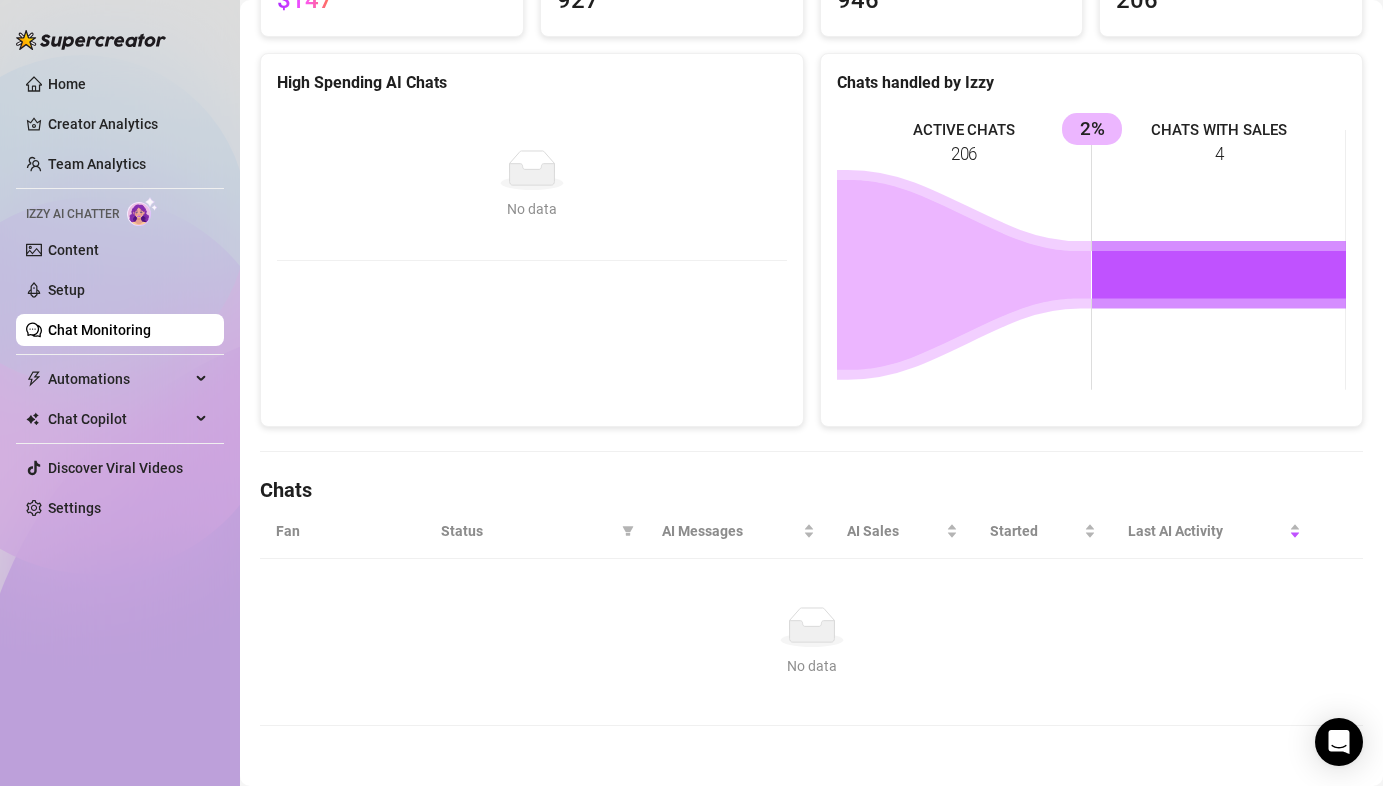 scroll, scrollTop: 0, scrollLeft: 0, axis: both 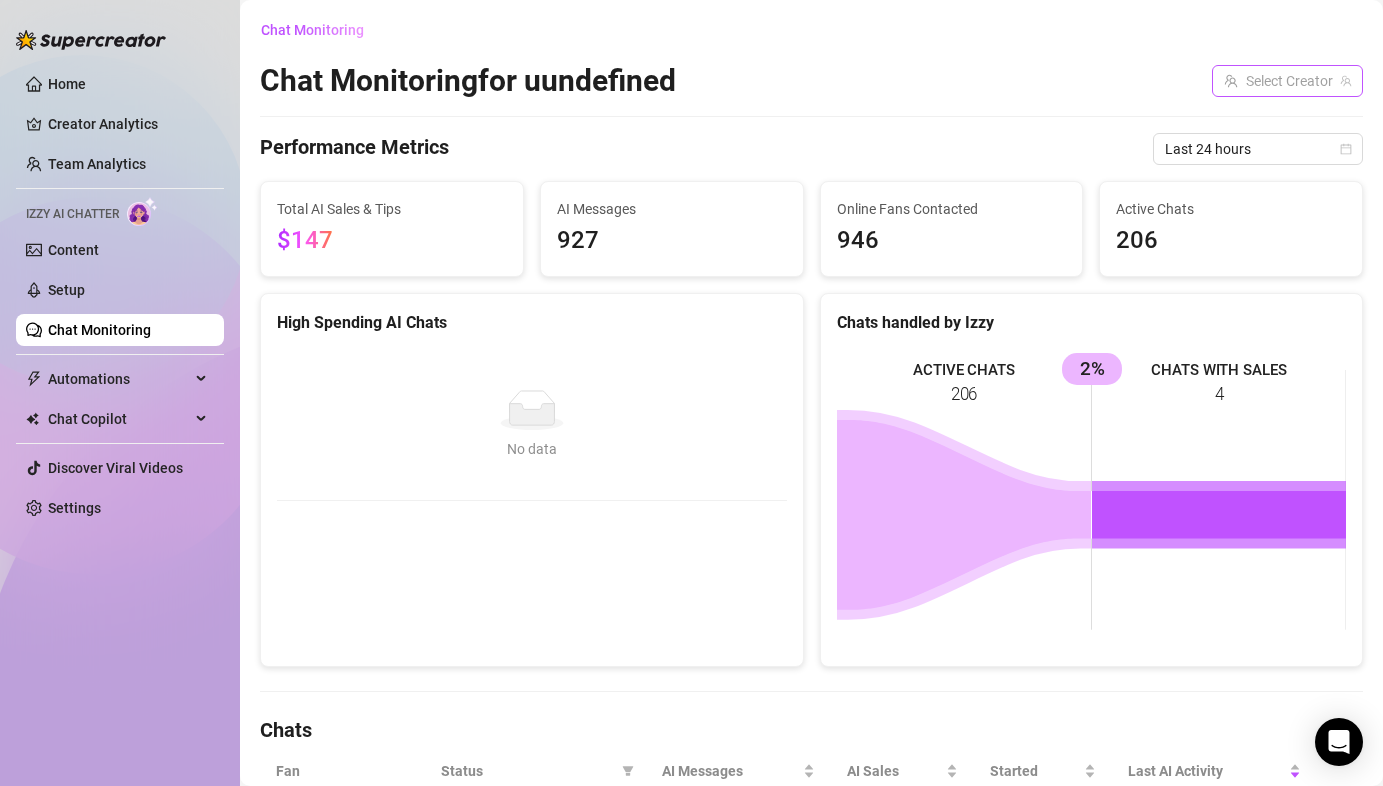 click at bounding box center (1278, 81) 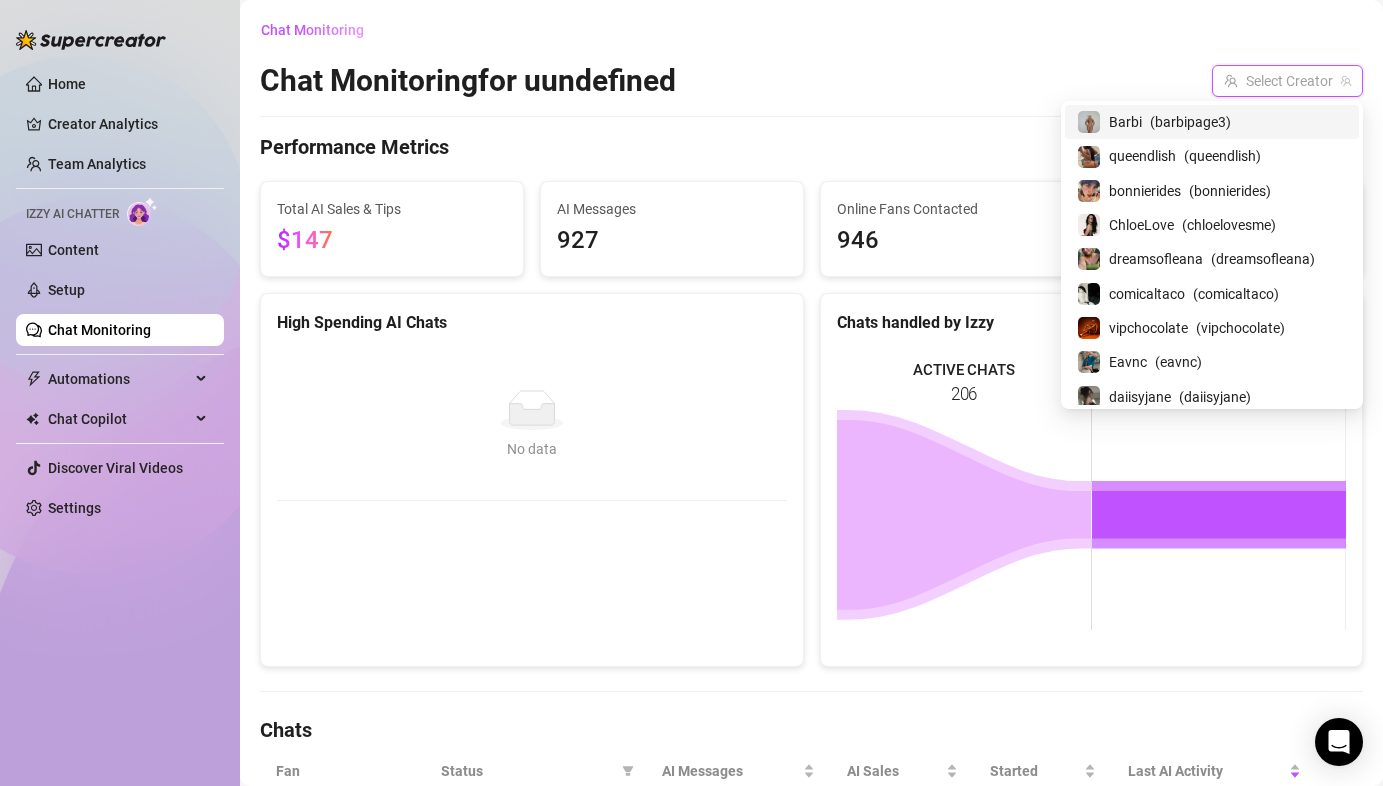 click on "[FIRST] ( [USERNAME] )" at bounding box center [1212, 122] 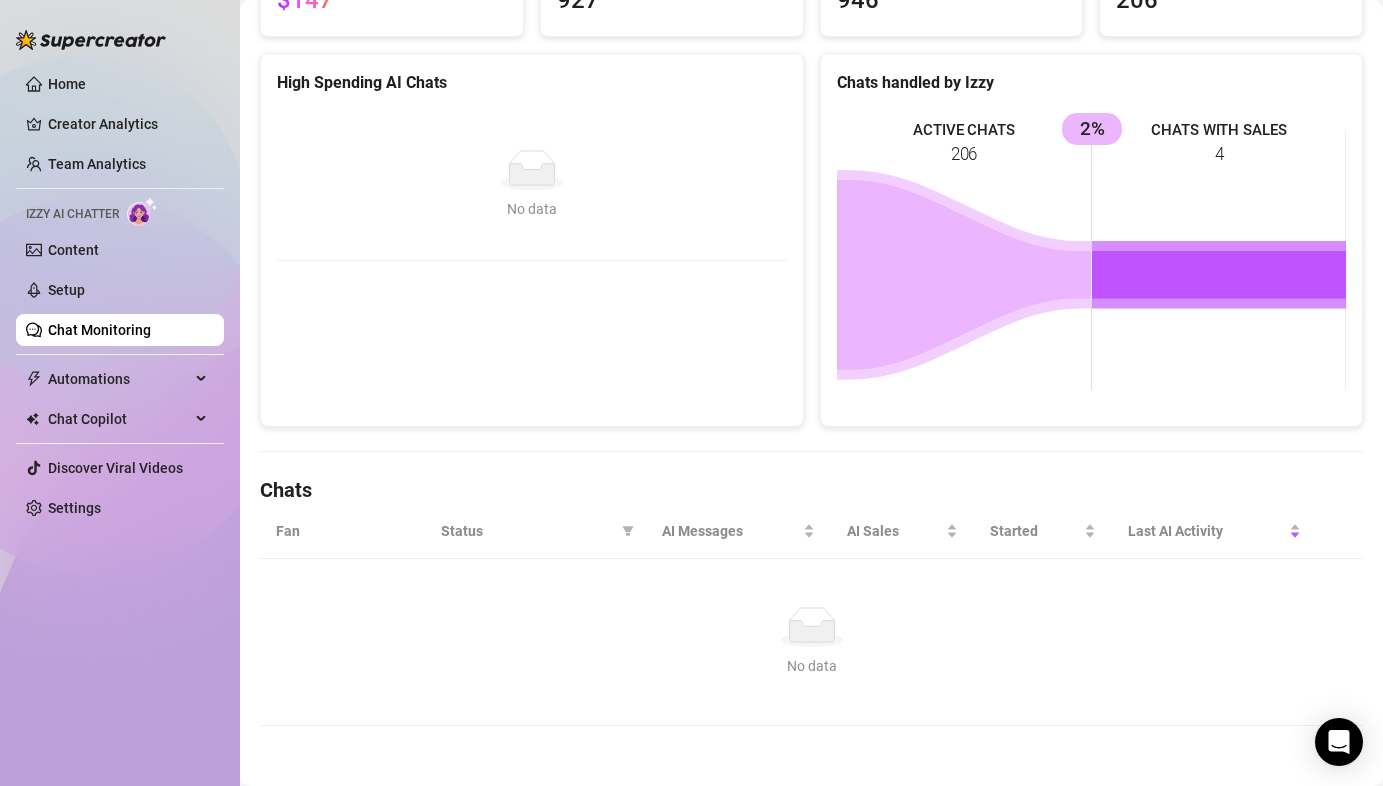 scroll, scrollTop: 0, scrollLeft: 0, axis: both 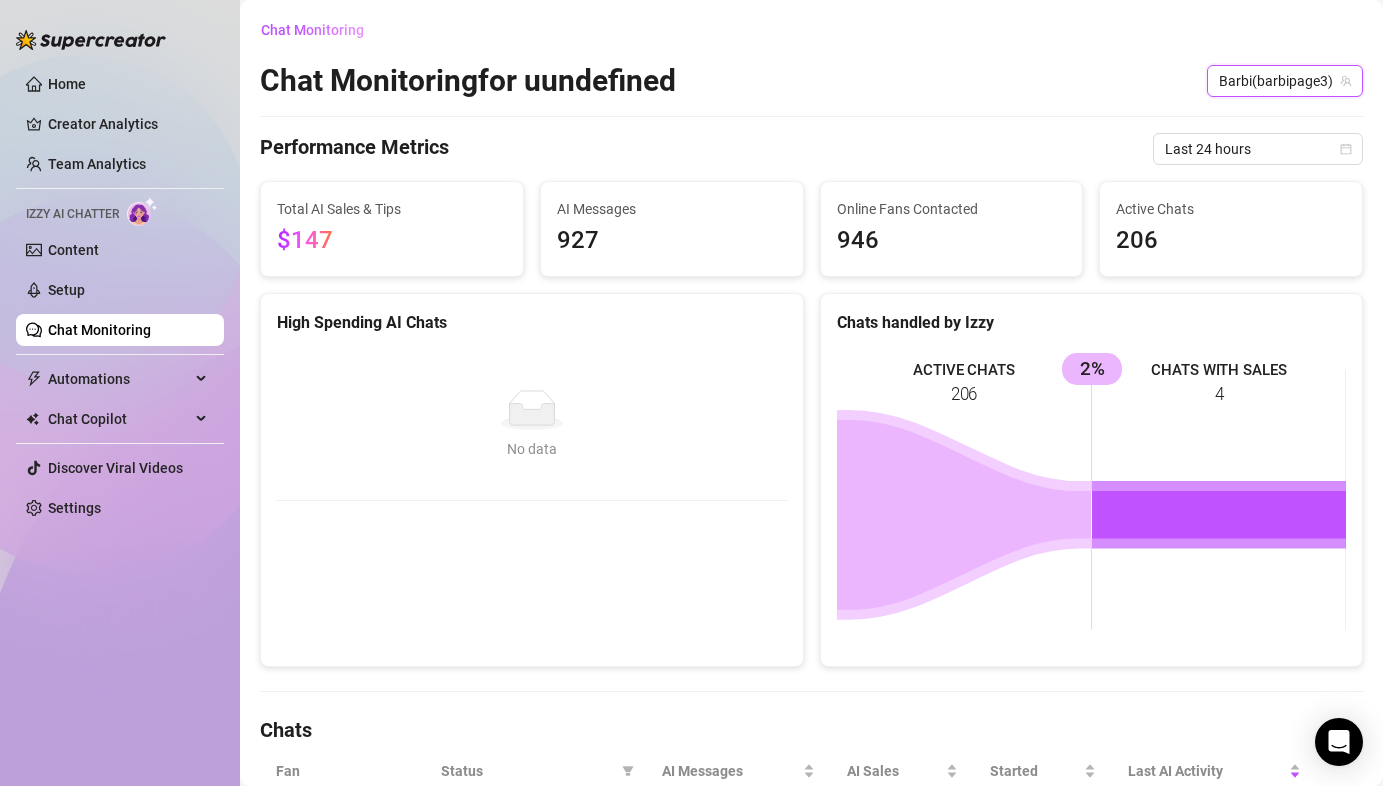 click on "[FIRST] ( [USERNAME] )" at bounding box center [1285, 81] 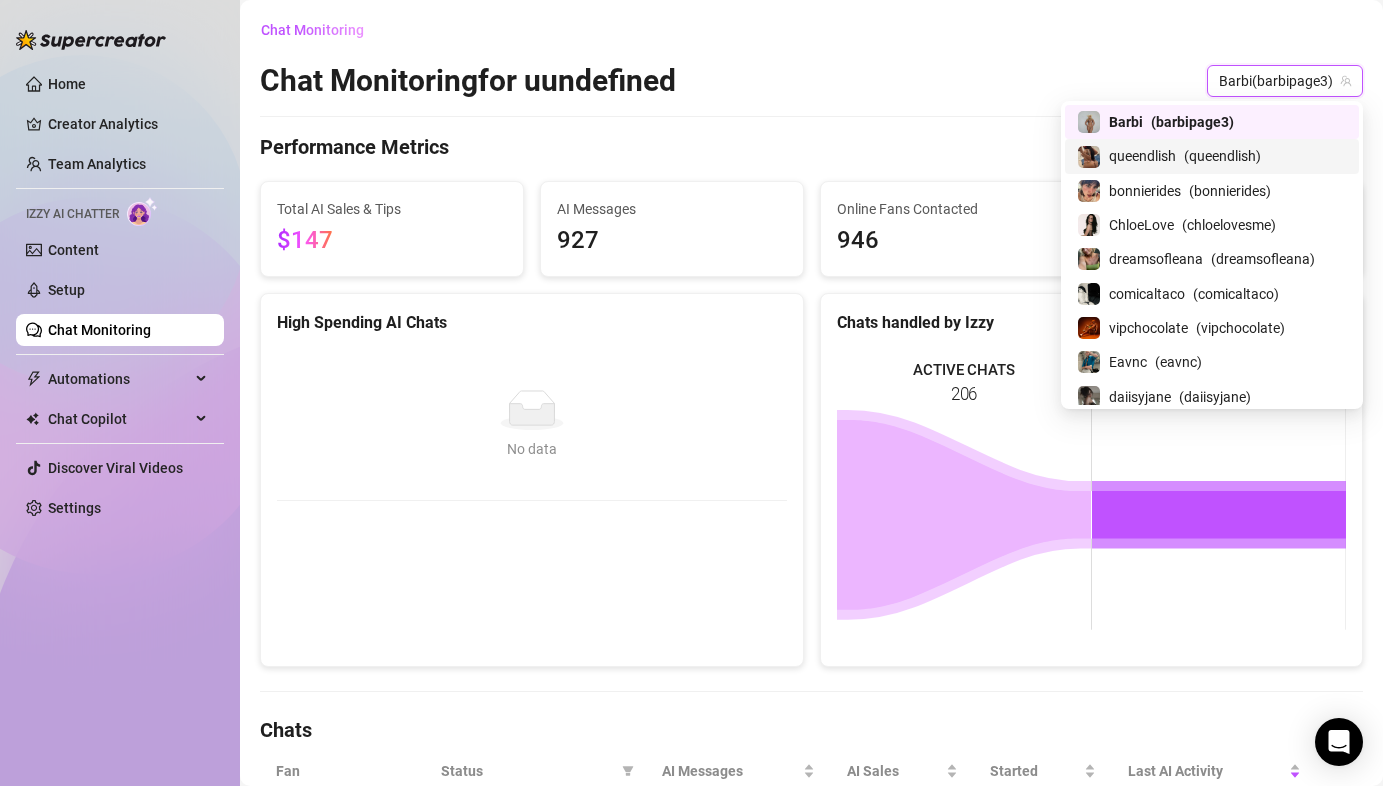 click on "( queendlish )" at bounding box center (1222, 156) 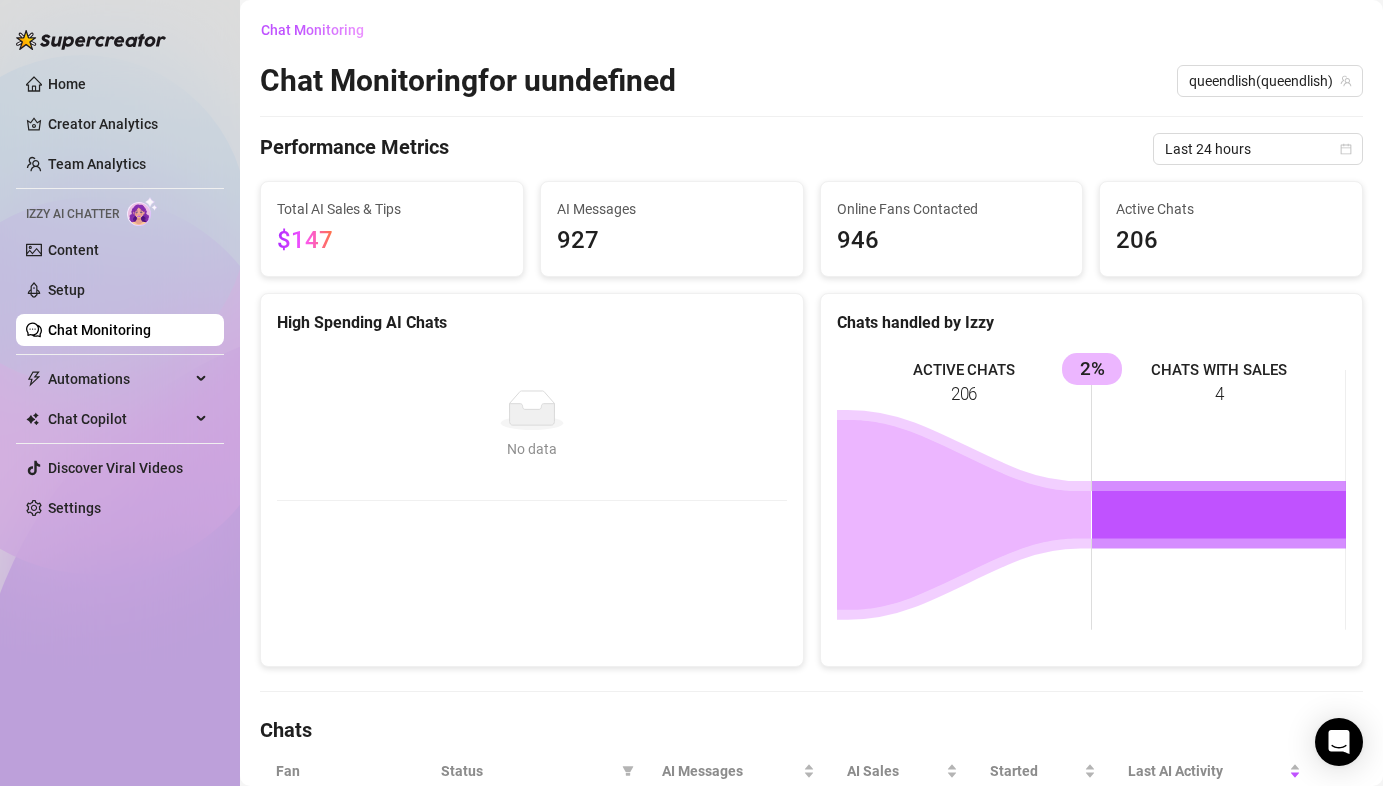 click on "This account is disconnected from Supercreator Chat Monitoring Chat Monitoring for uundefined queendlish ( queendlish ) Performance Metrics Last 24 hours Total AI Sales & Tips $147 AI Messages 927 Online Fans Contacted 946 Active Chats 206 High Spending AI Chats No data No data Chats handled by Izzy ACTIVE CHATS 206 CHATS WITH SALES 4 2% Chats Fan Status AI Messages AI Sales Started Last AI Activity No data No data" at bounding box center [811, 490] 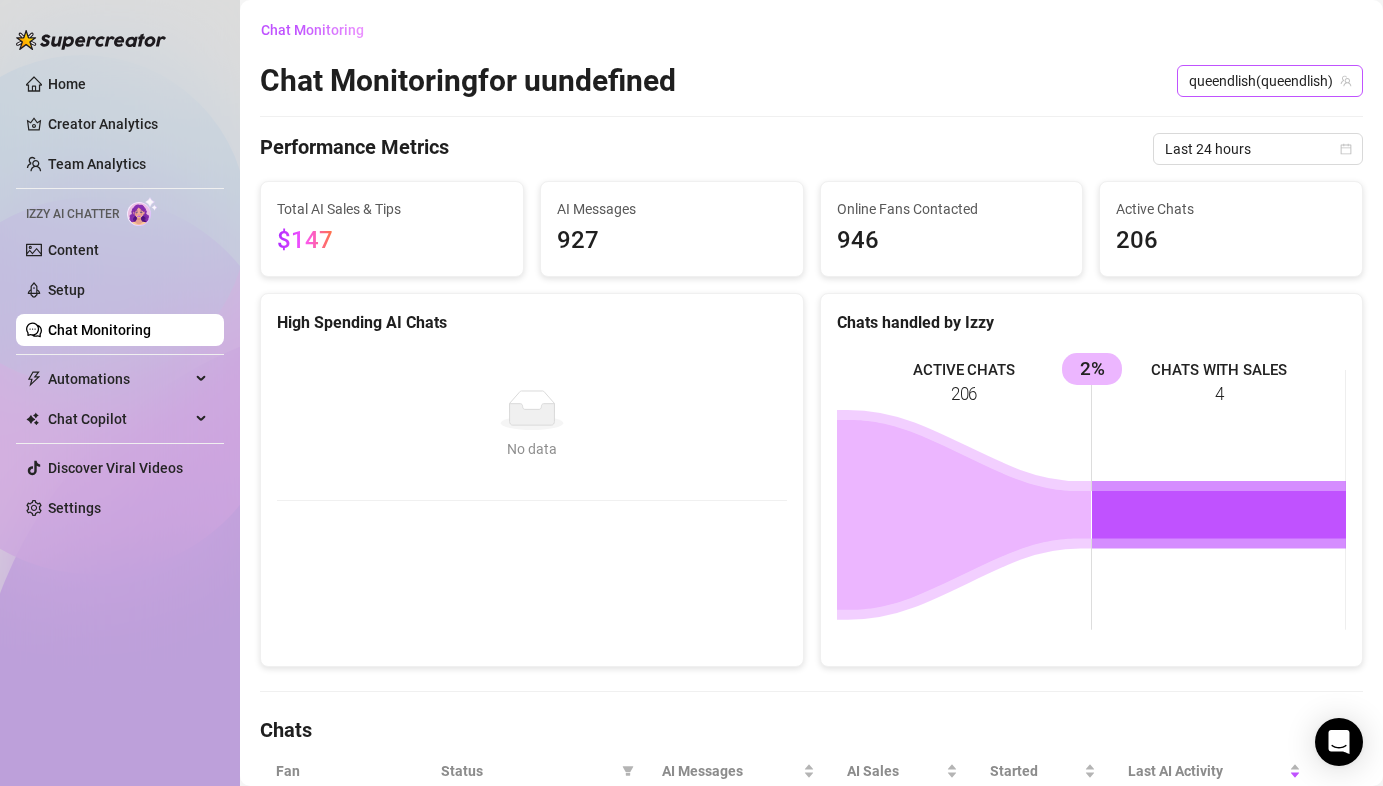 click on "[USERNAME] ( [USERNAME] )" at bounding box center (1270, 81) 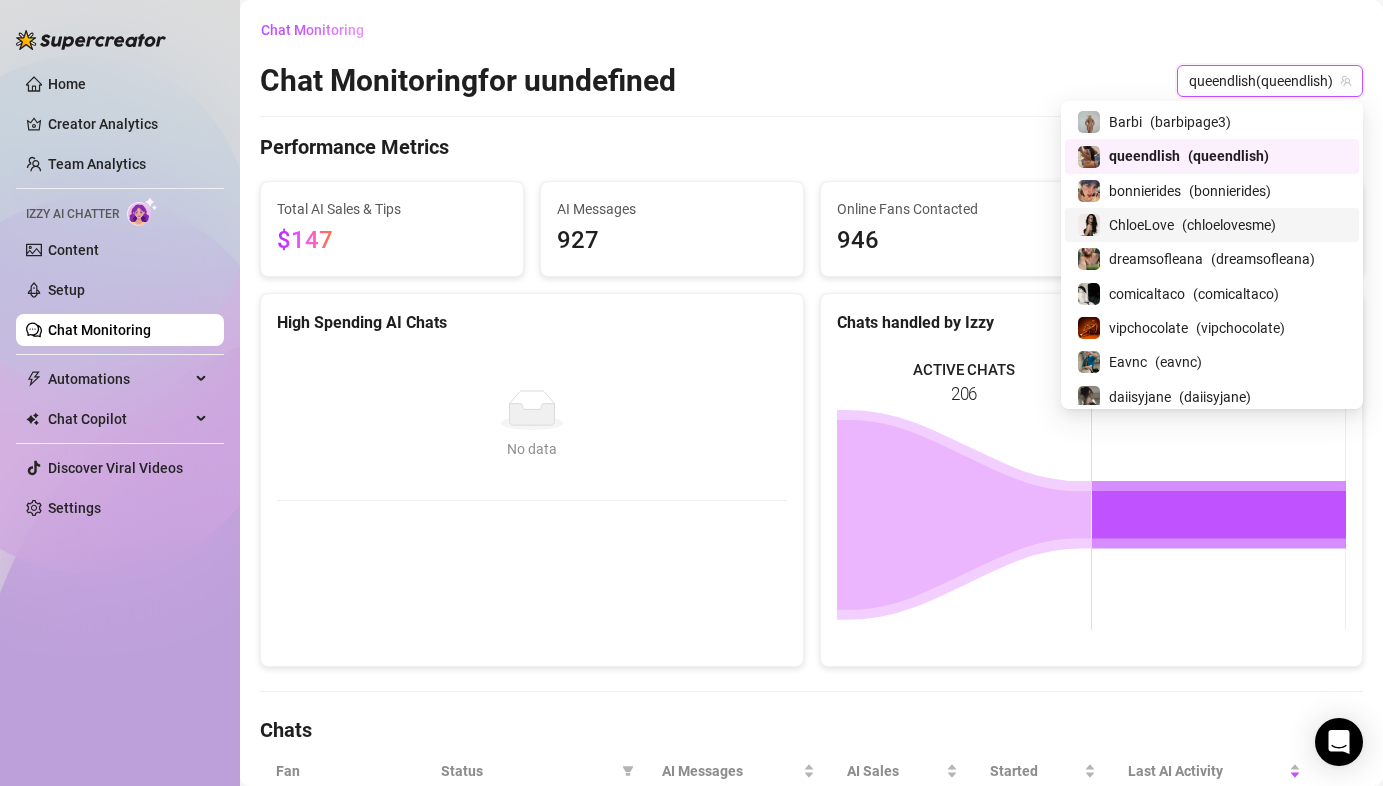 click on "[USERNAME] ( [USERNAME] )" at bounding box center (1212, 225) 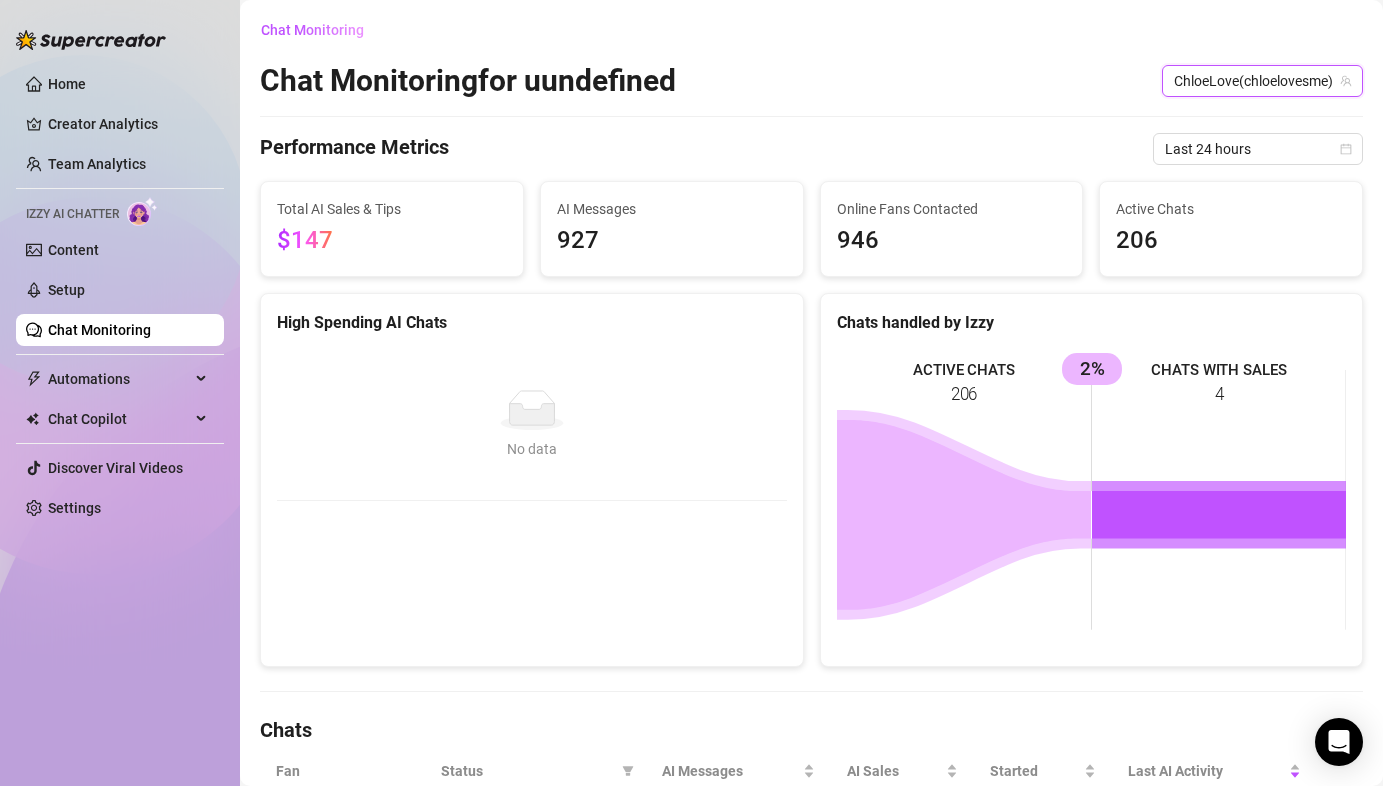 scroll, scrollTop: 240, scrollLeft: 0, axis: vertical 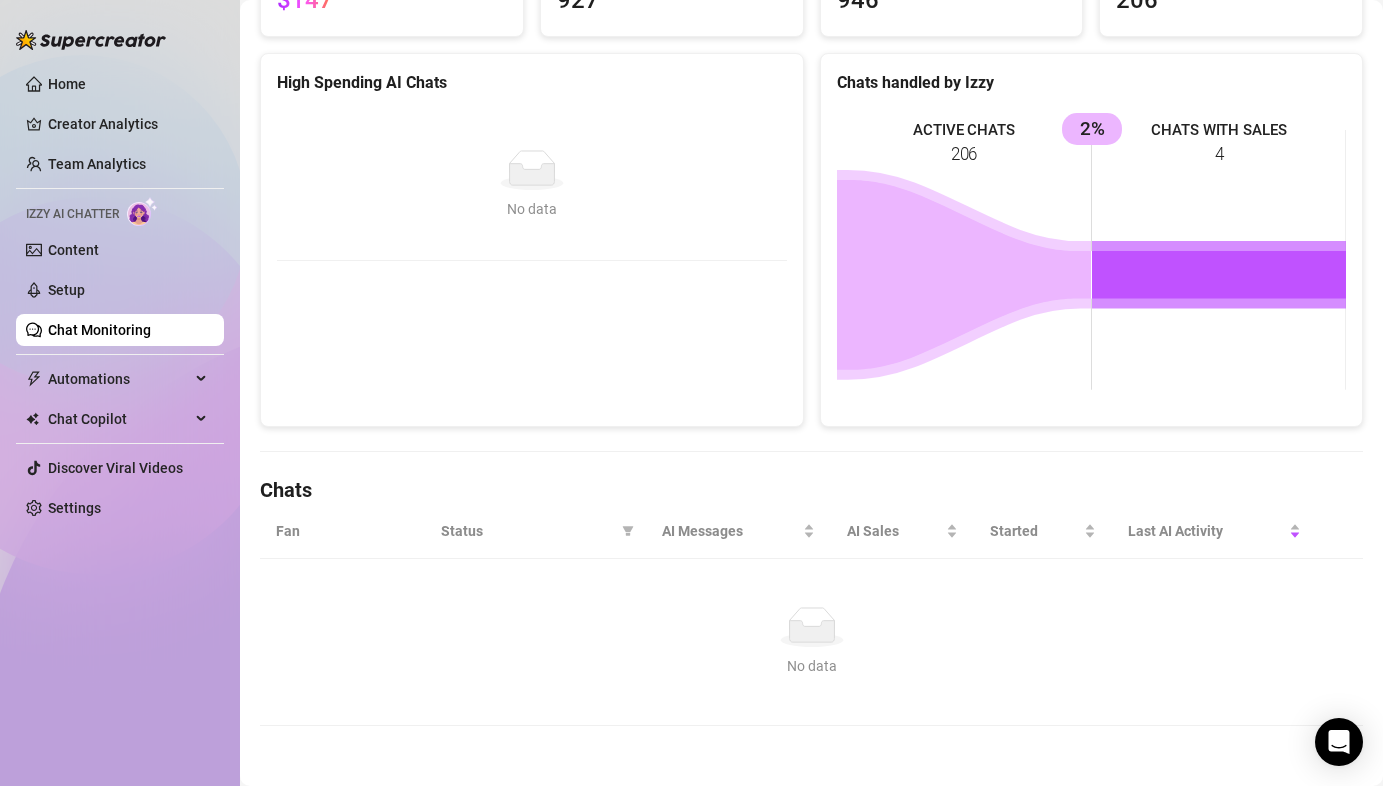 click on "Chat Monitoring" at bounding box center (99, 330) 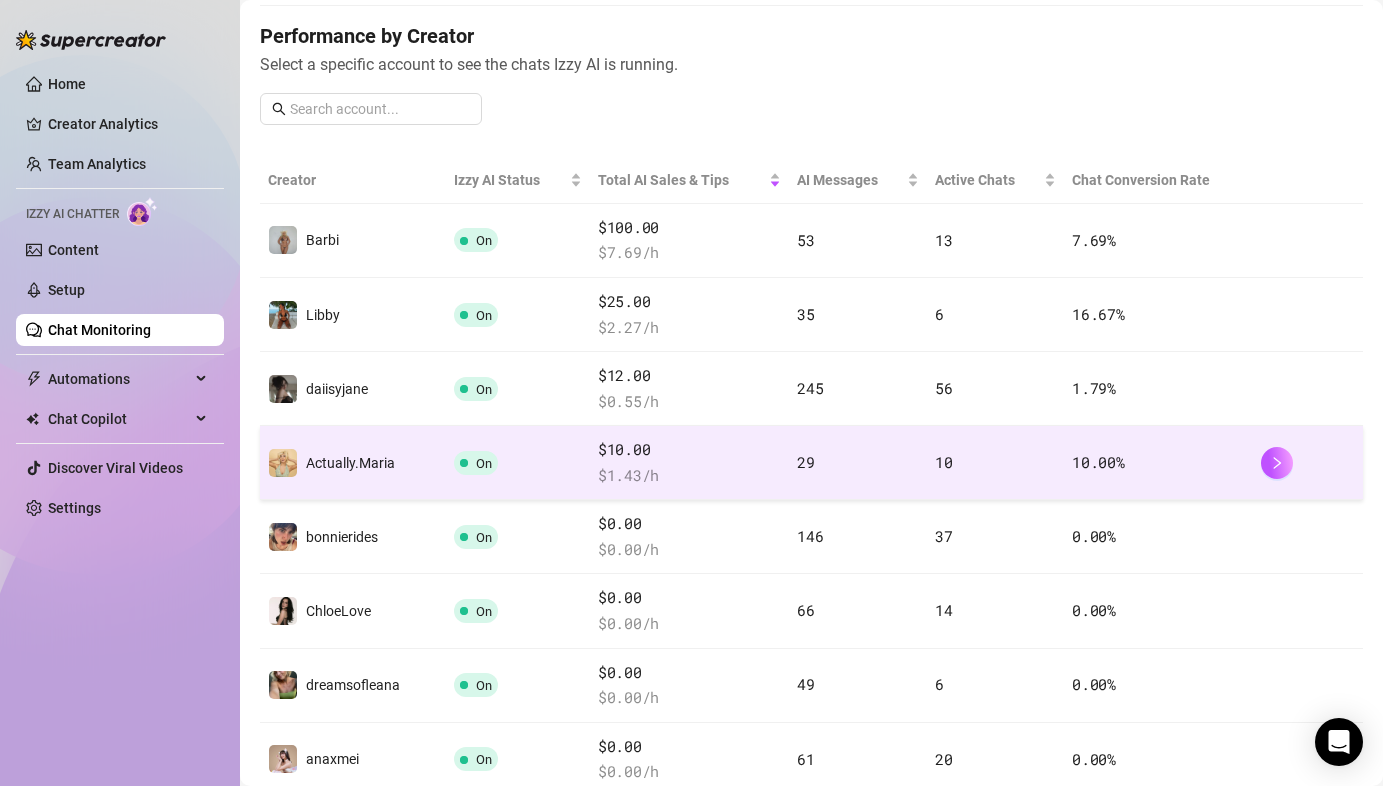 click on "10" at bounding box center (995, 463) 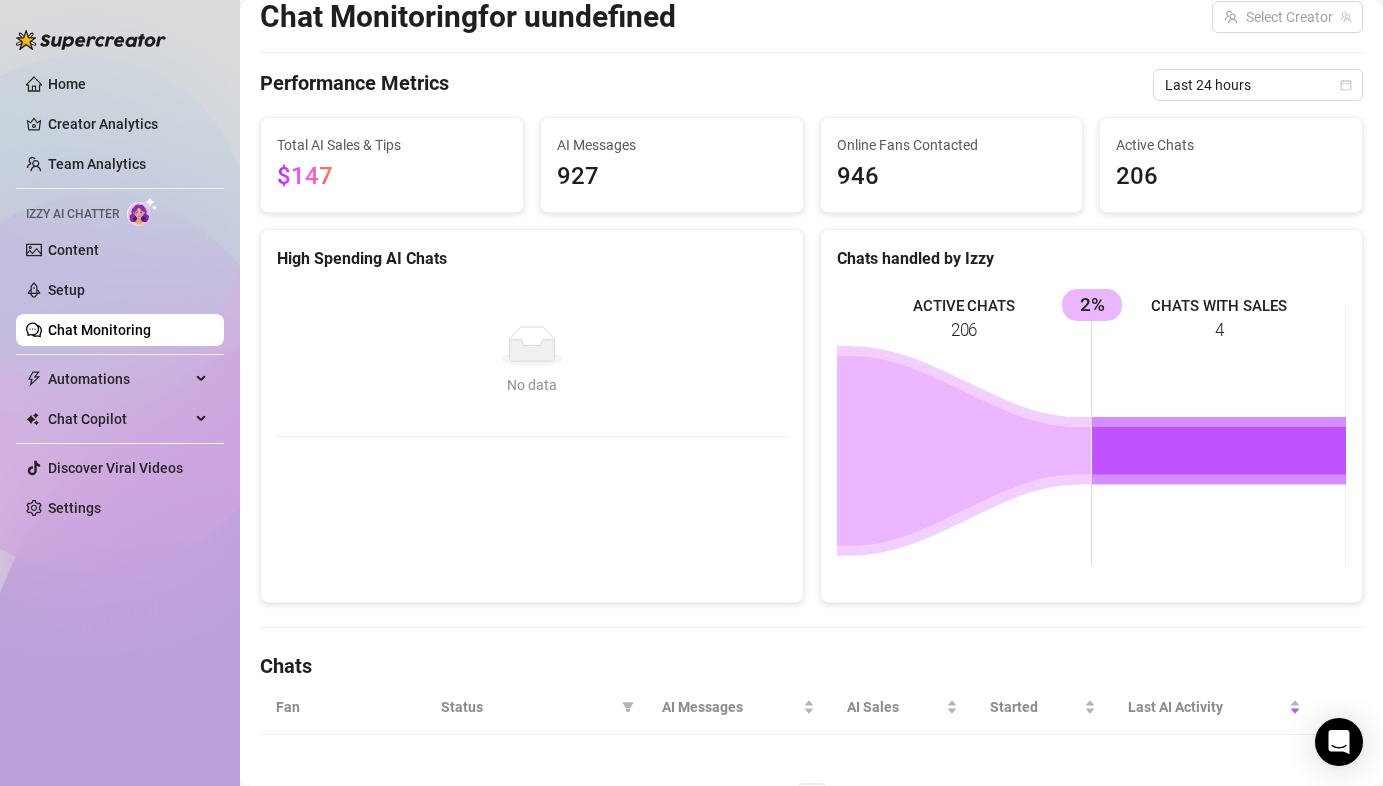 scroll, scrollTop: 0, scrollLeft: 0, axis: both 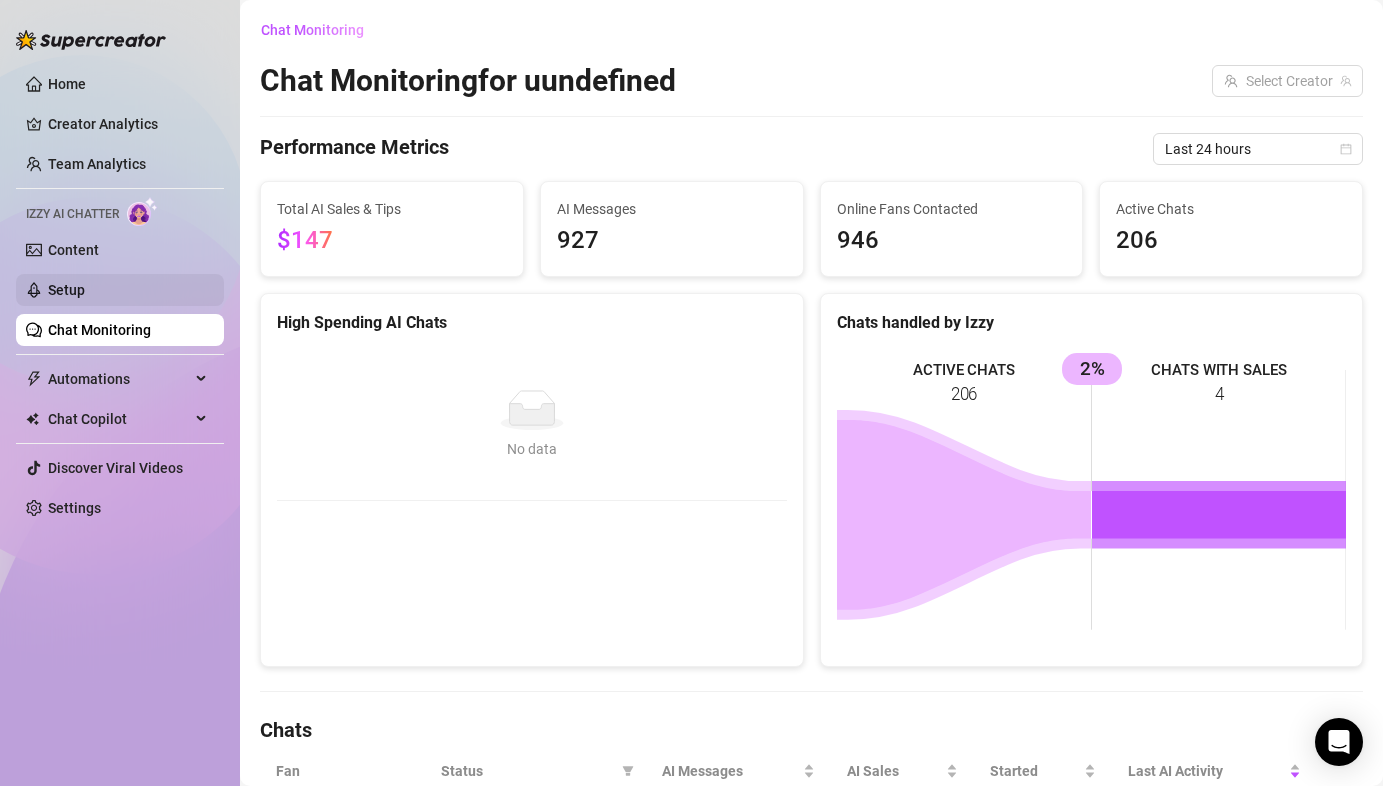 click on "Setup" at bounding box center [66, 290] 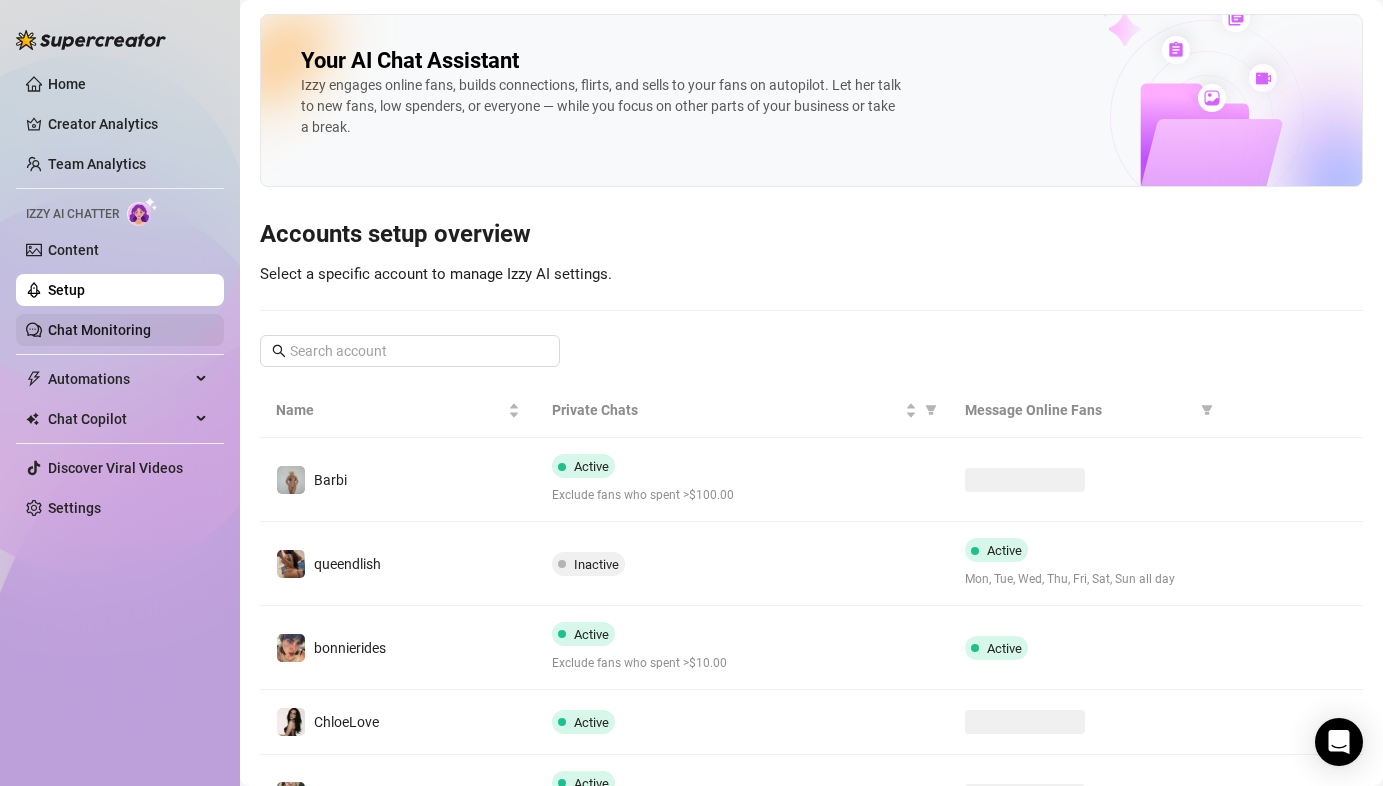 click on "Chat Monitoring" at bounding box center [99, 330] 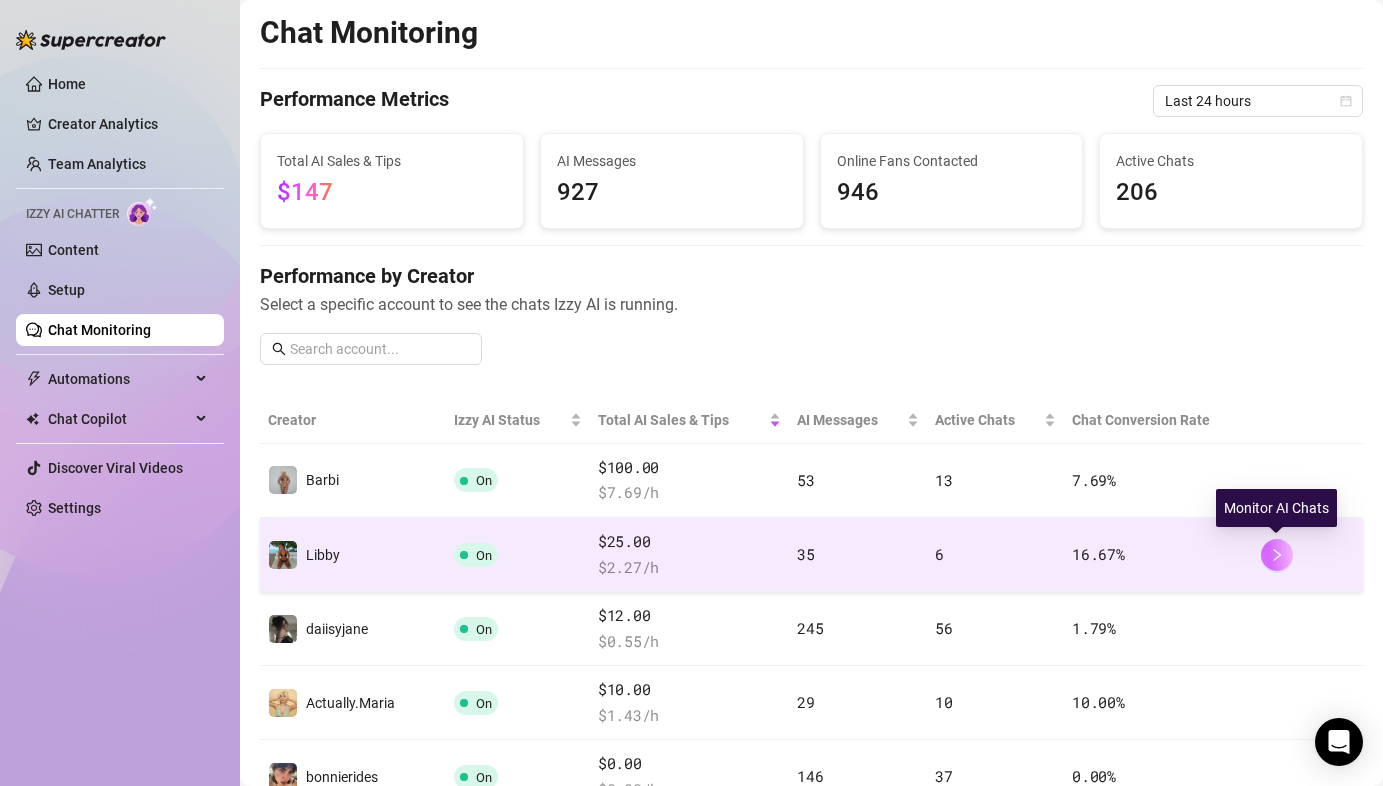click at bounding box center [1277, 555] 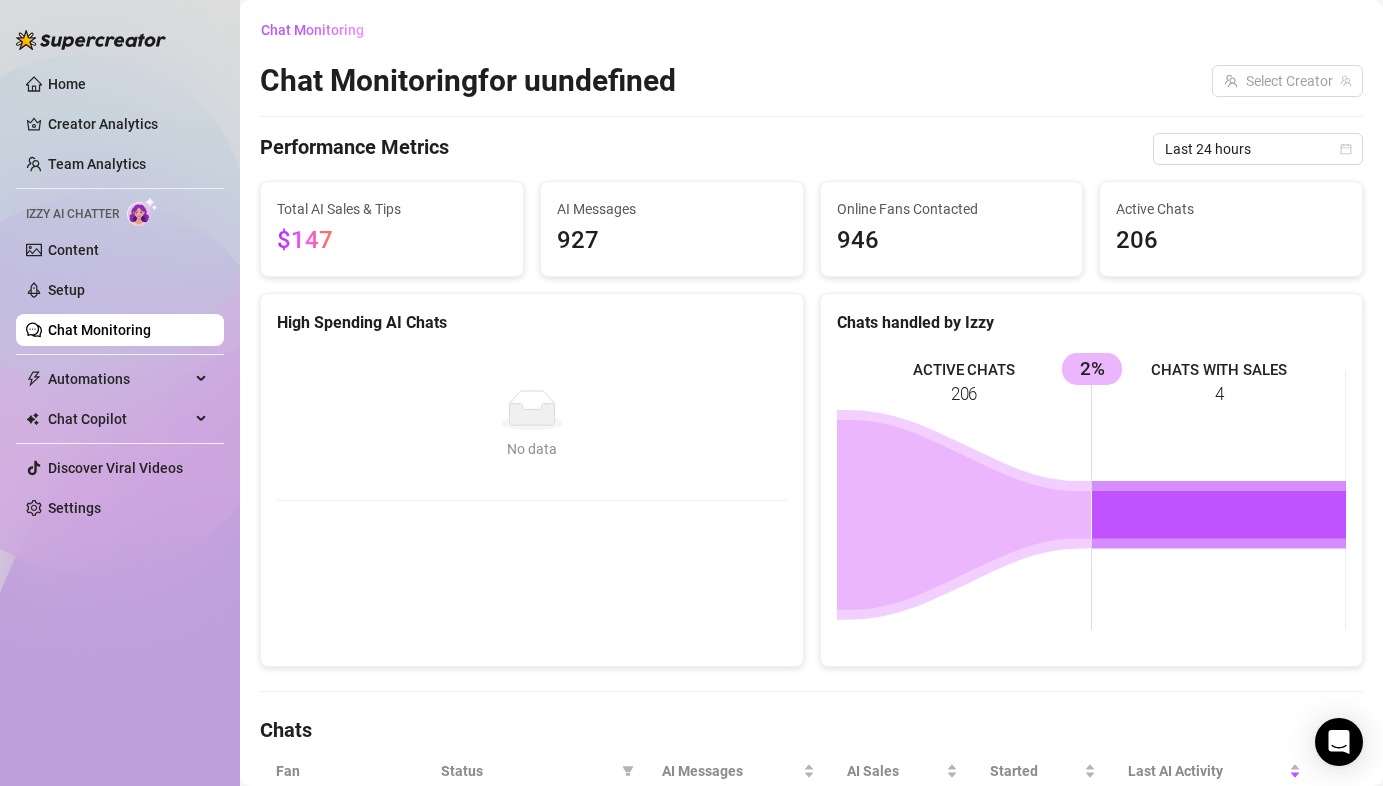 scroll, scrollTop: 240, scrollLeft: 0, axis: vertical 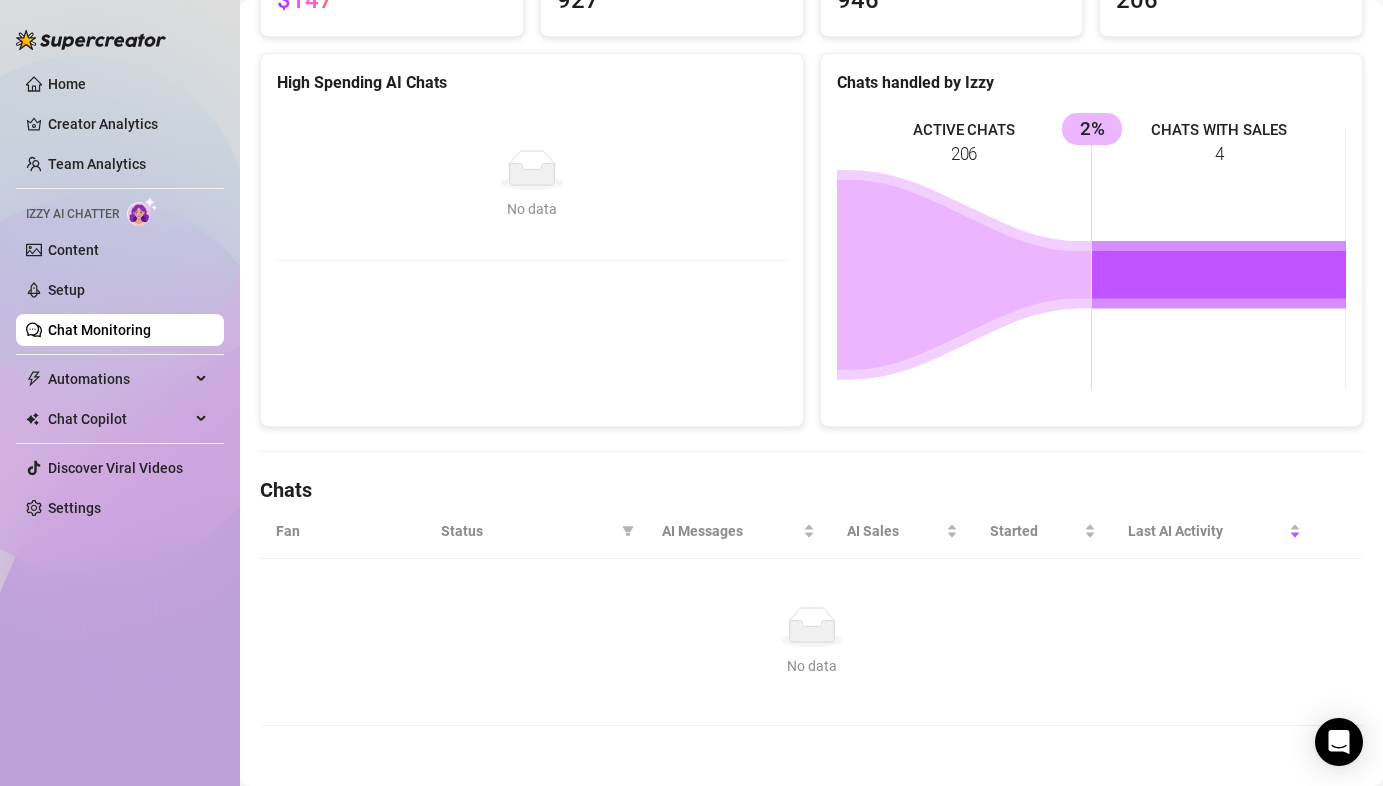 click 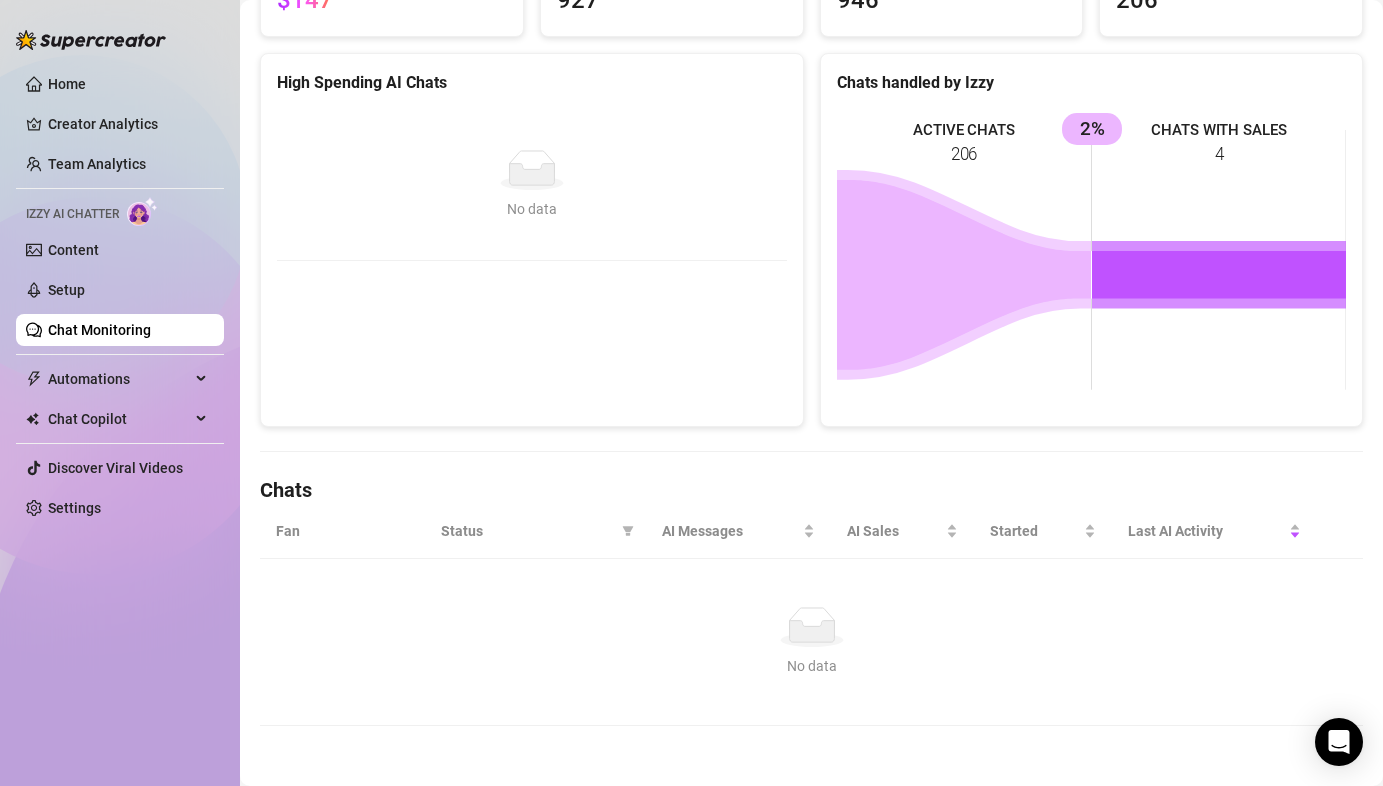 scroll, scrollTop: 0, scrollLeft: 0, axis: both 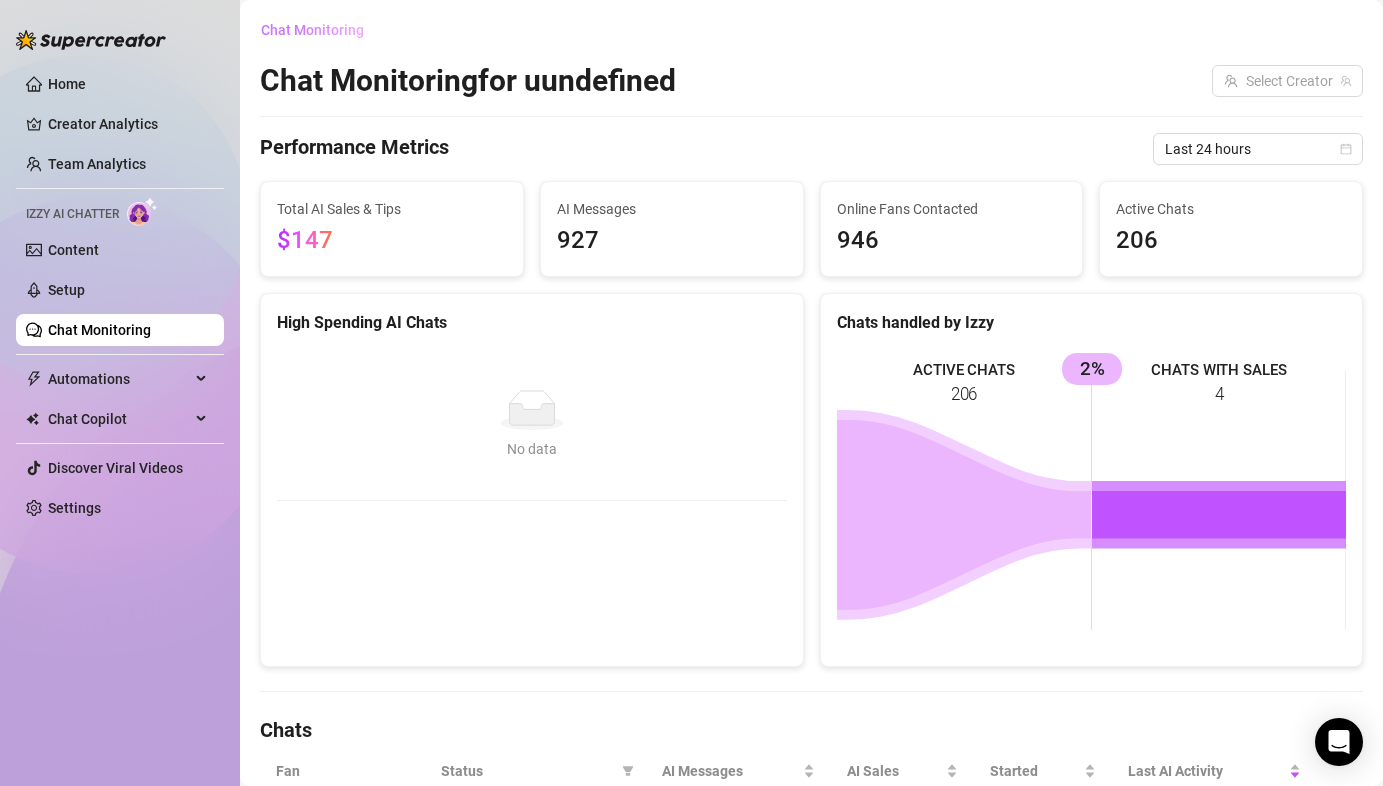 click on "Chat Monitoring" at bounding box center [320, 30] 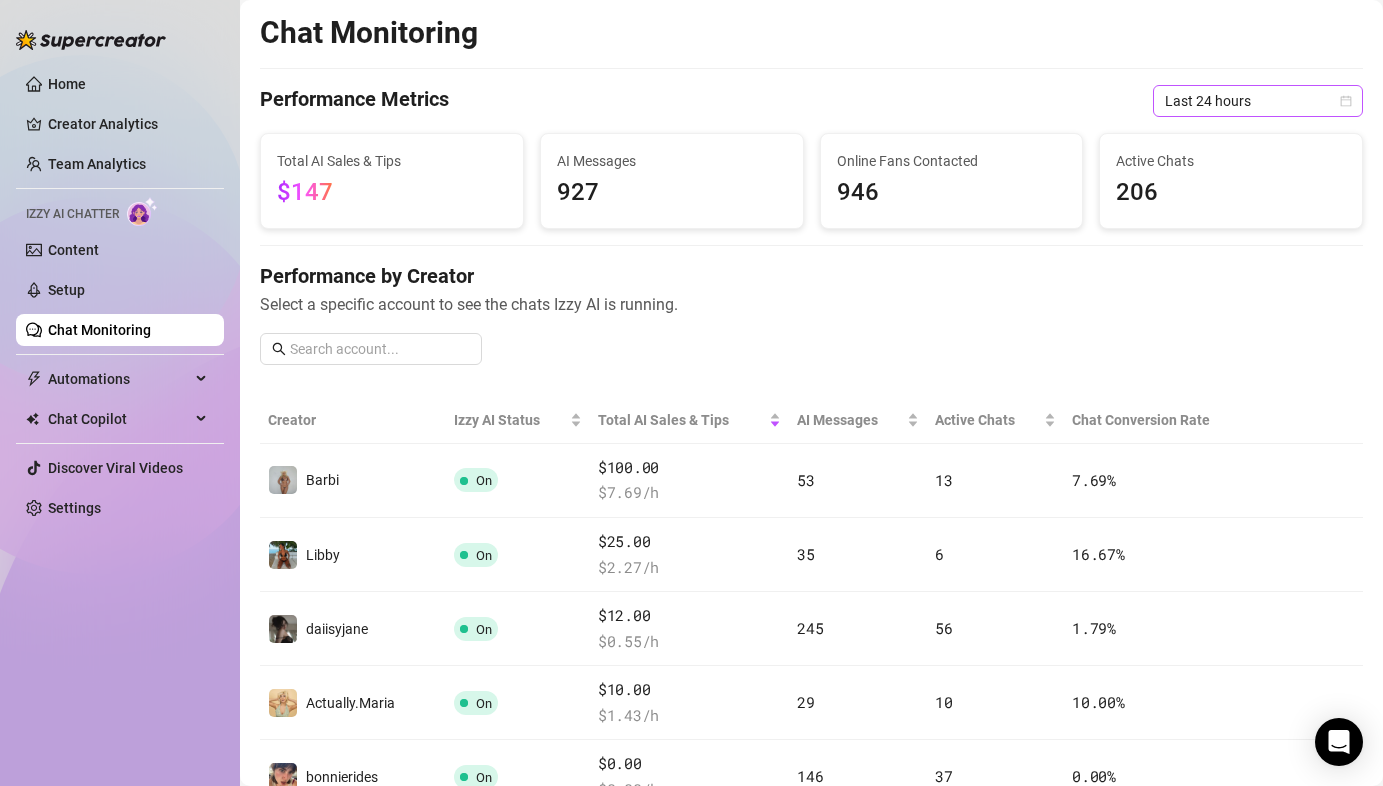 click on "Last 24 hours" at bounding box center (1258, 101) 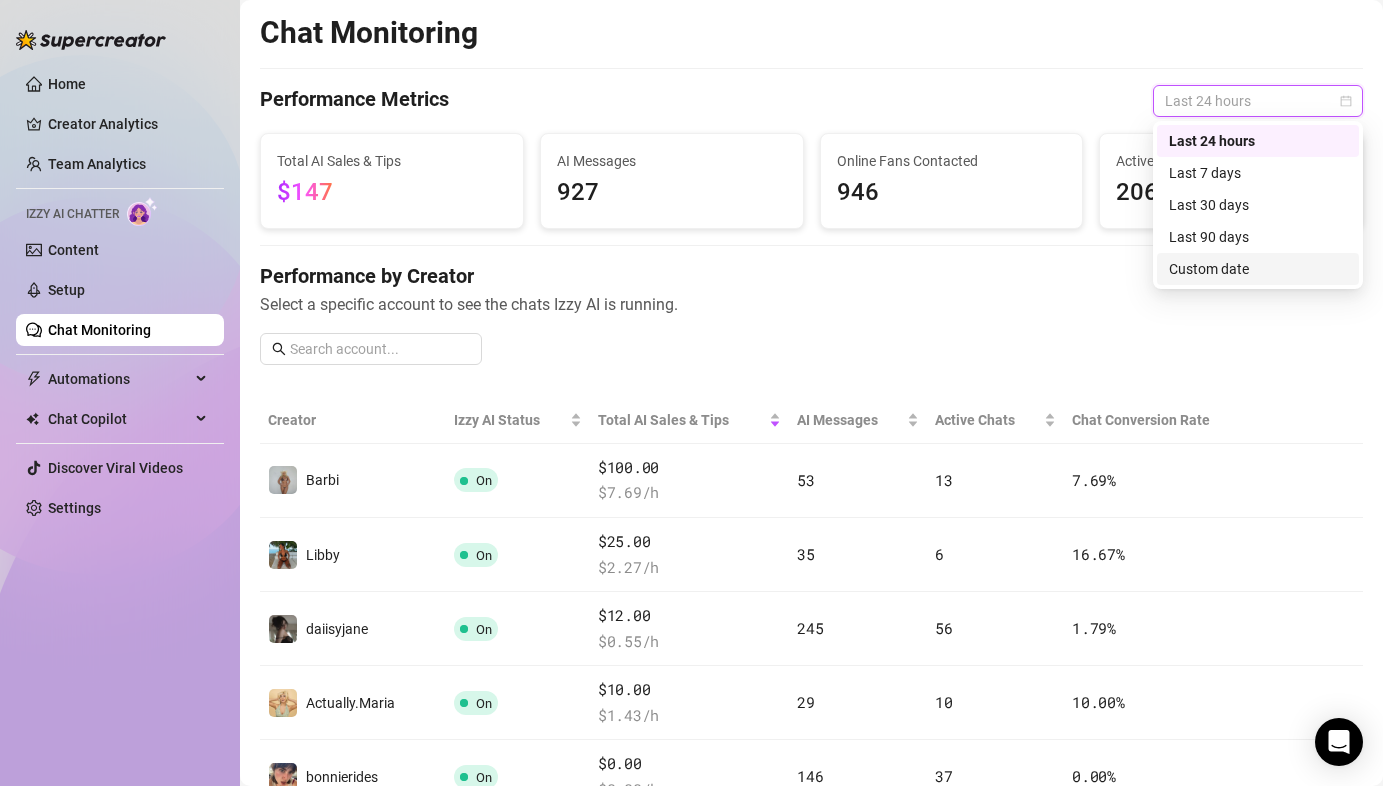 click on "Custom date" at bounding box center [1258, 269] 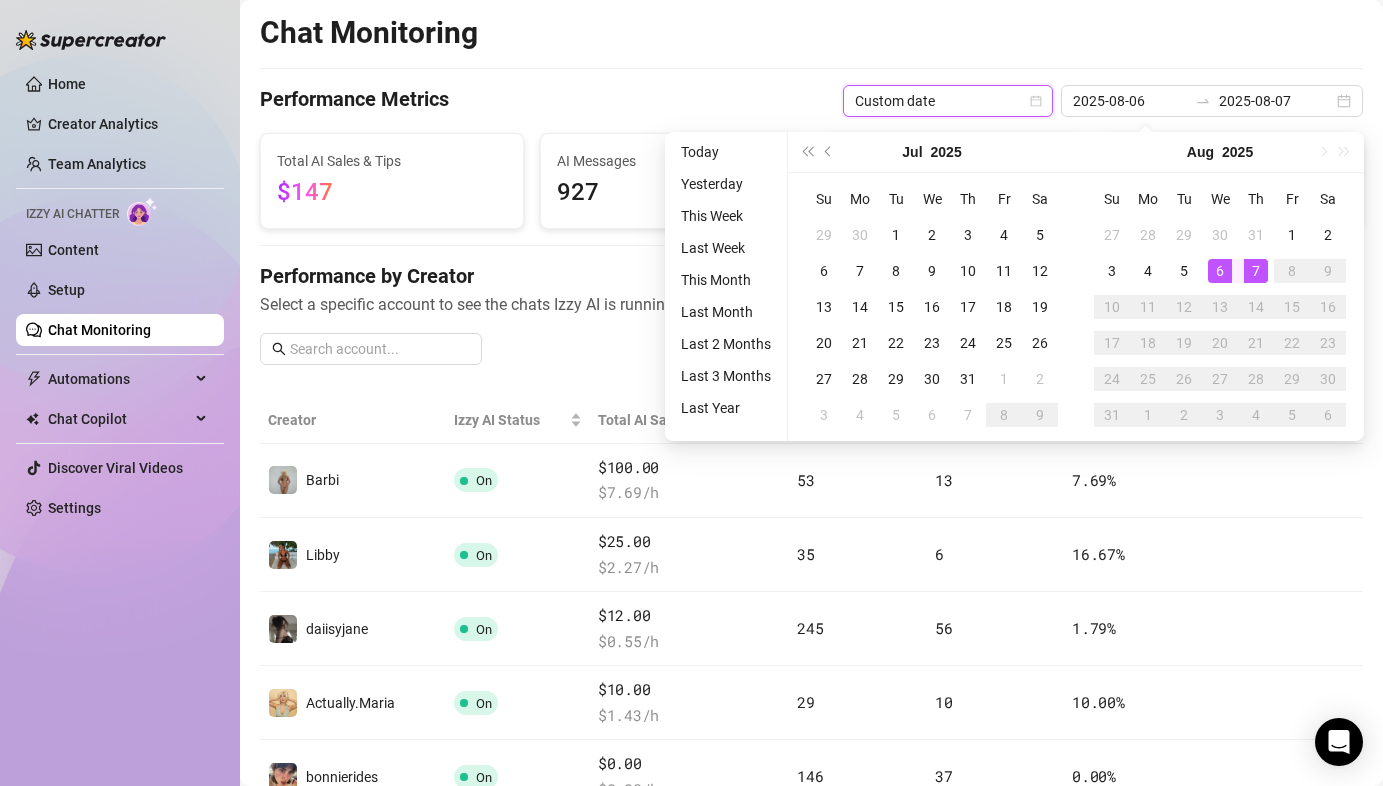 type on "2025-08-07" 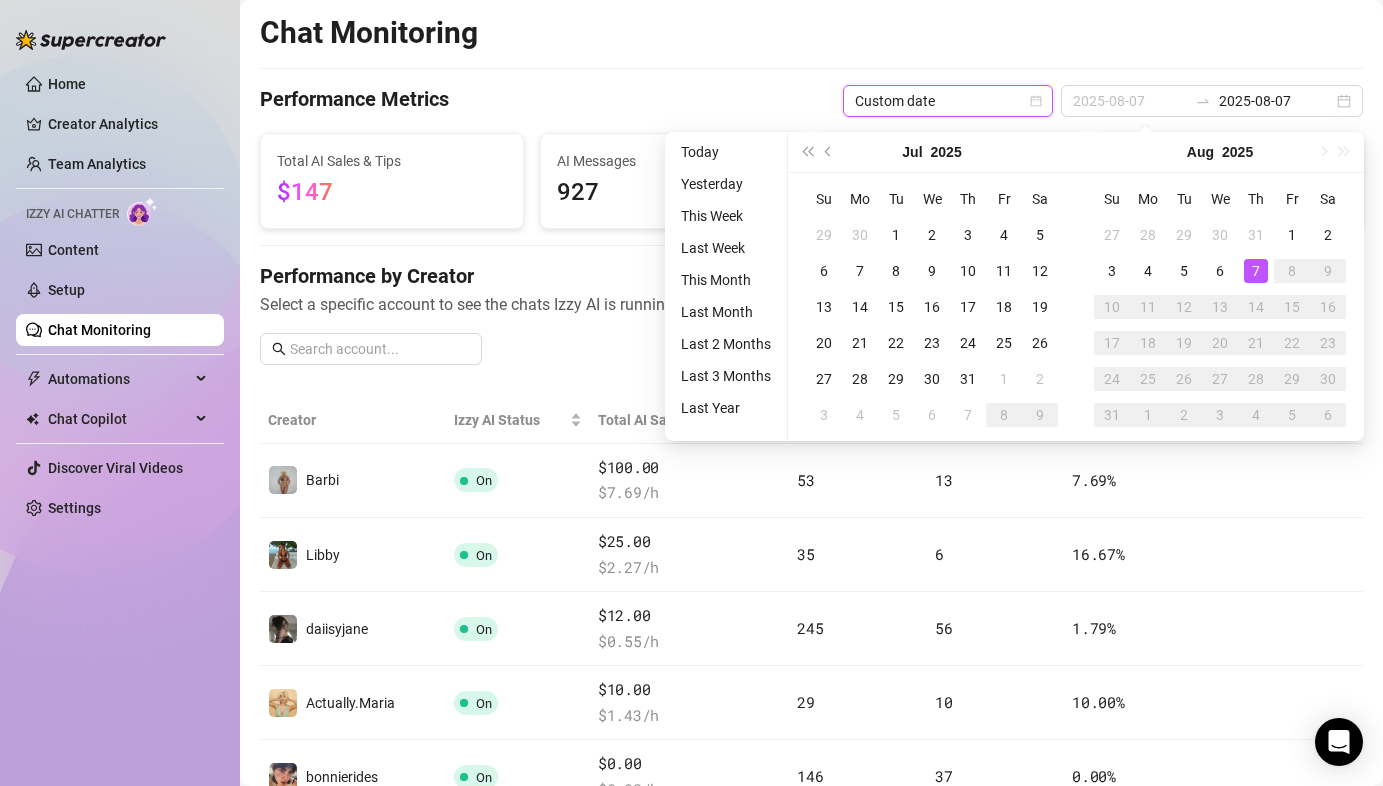click on "7" at bounding box center [1256, 271] 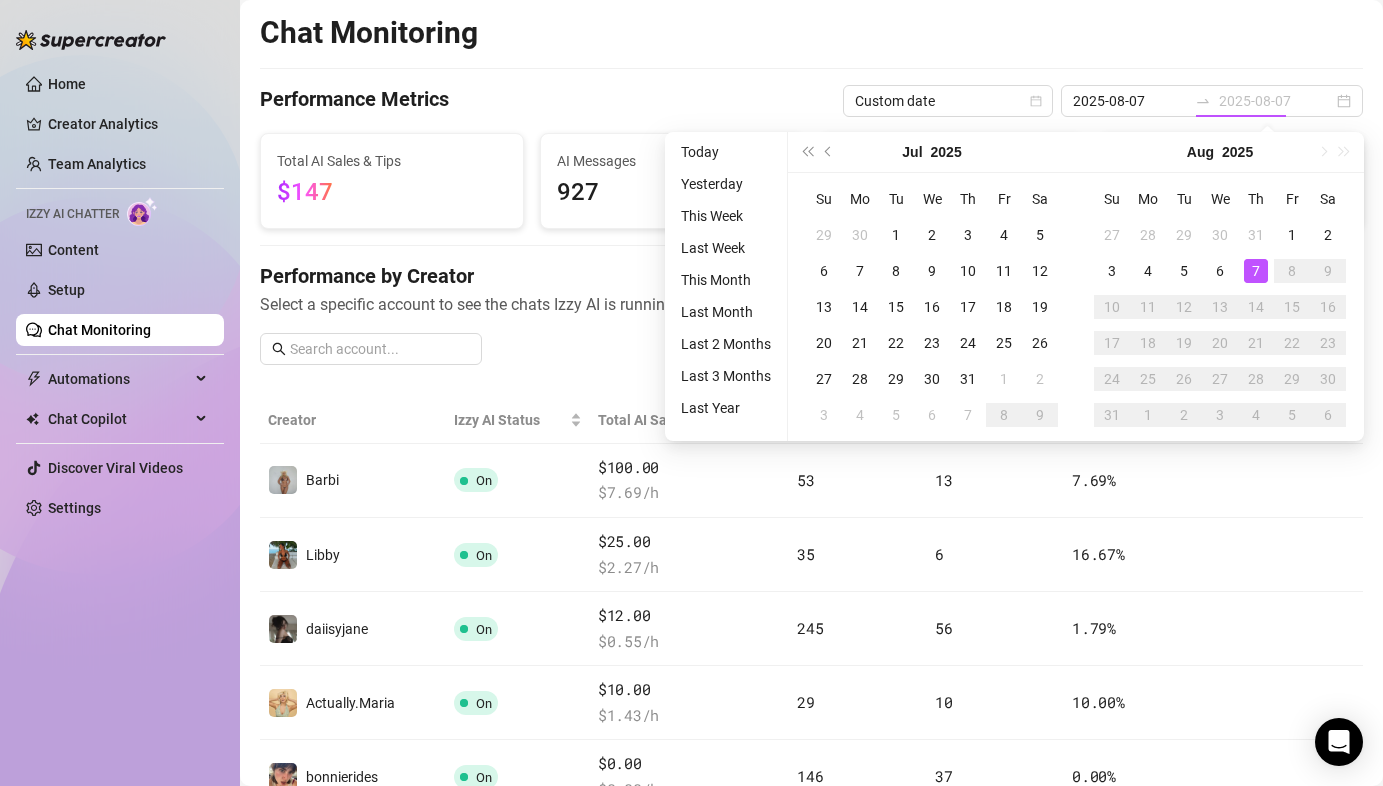click on "7" at bounding box center [1256, 271] 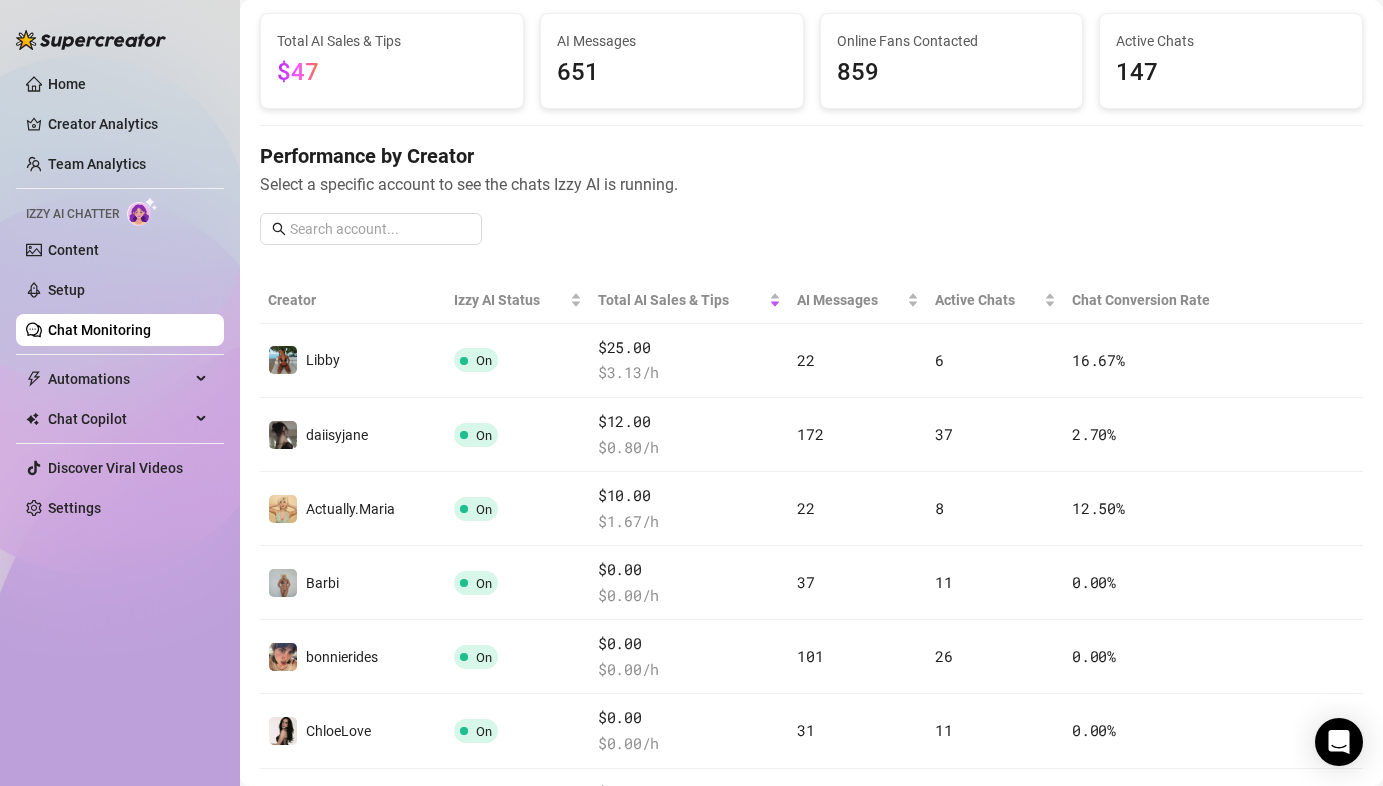 scroll, scrollTop: 129, scrollLeft: 0, axis: vertical 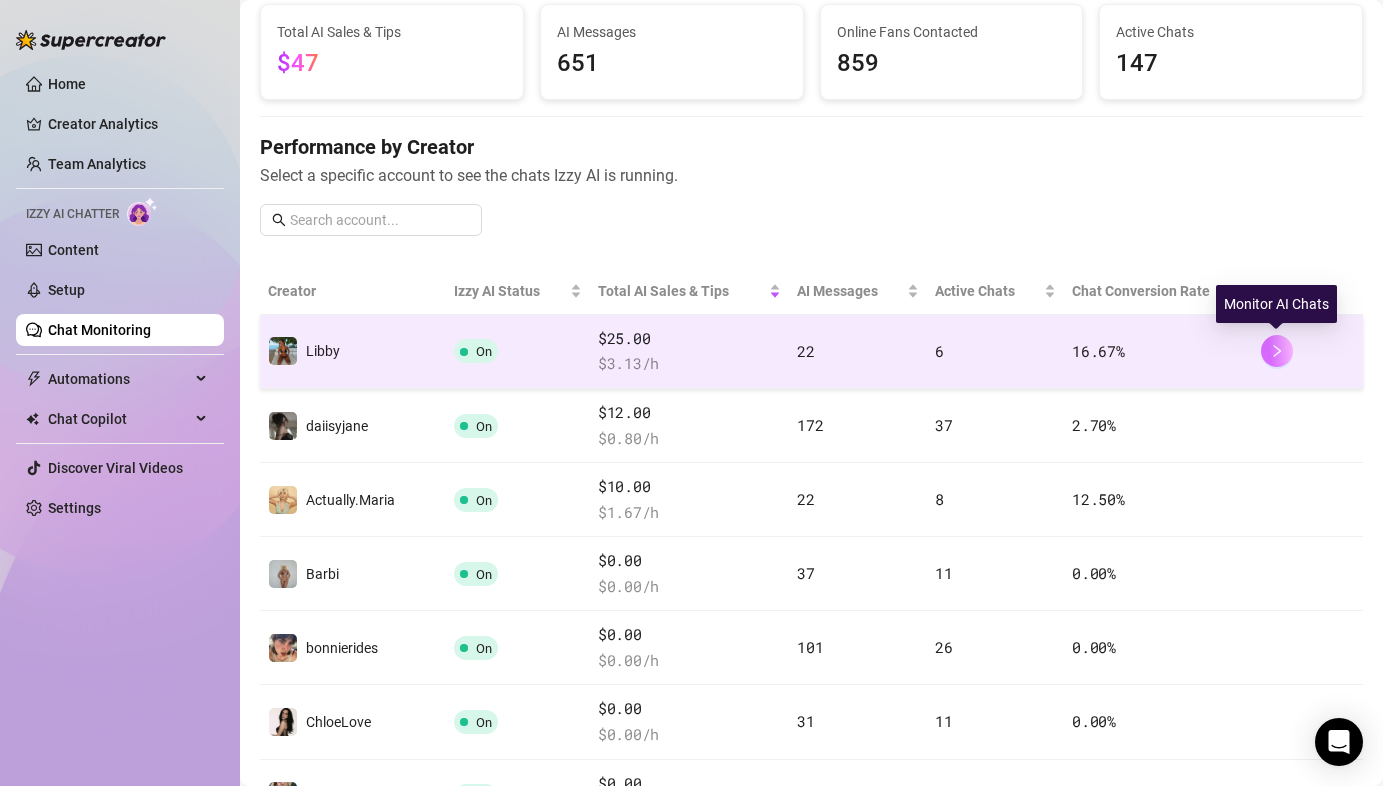 click 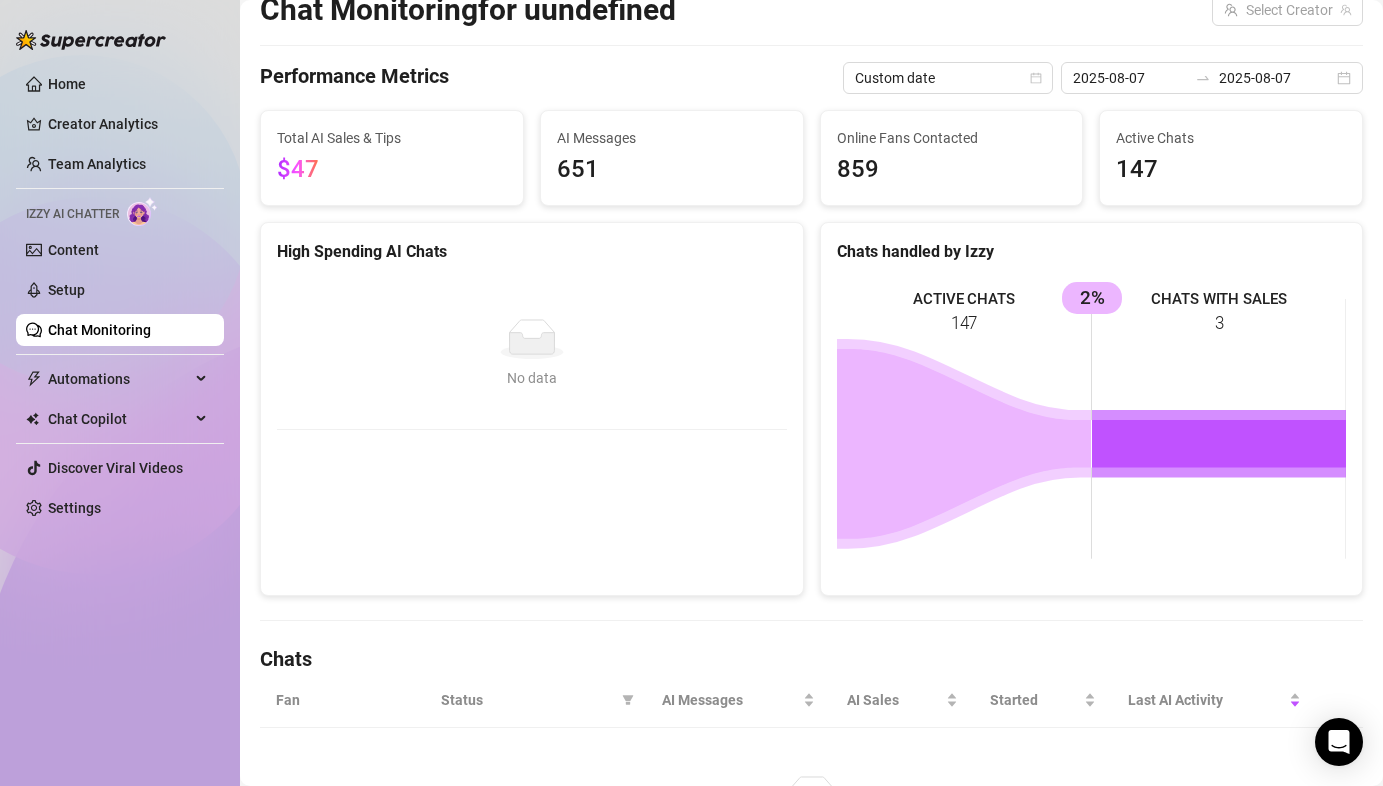 scroll, scrollTop: 0, scrollLeft: 0, axis: both 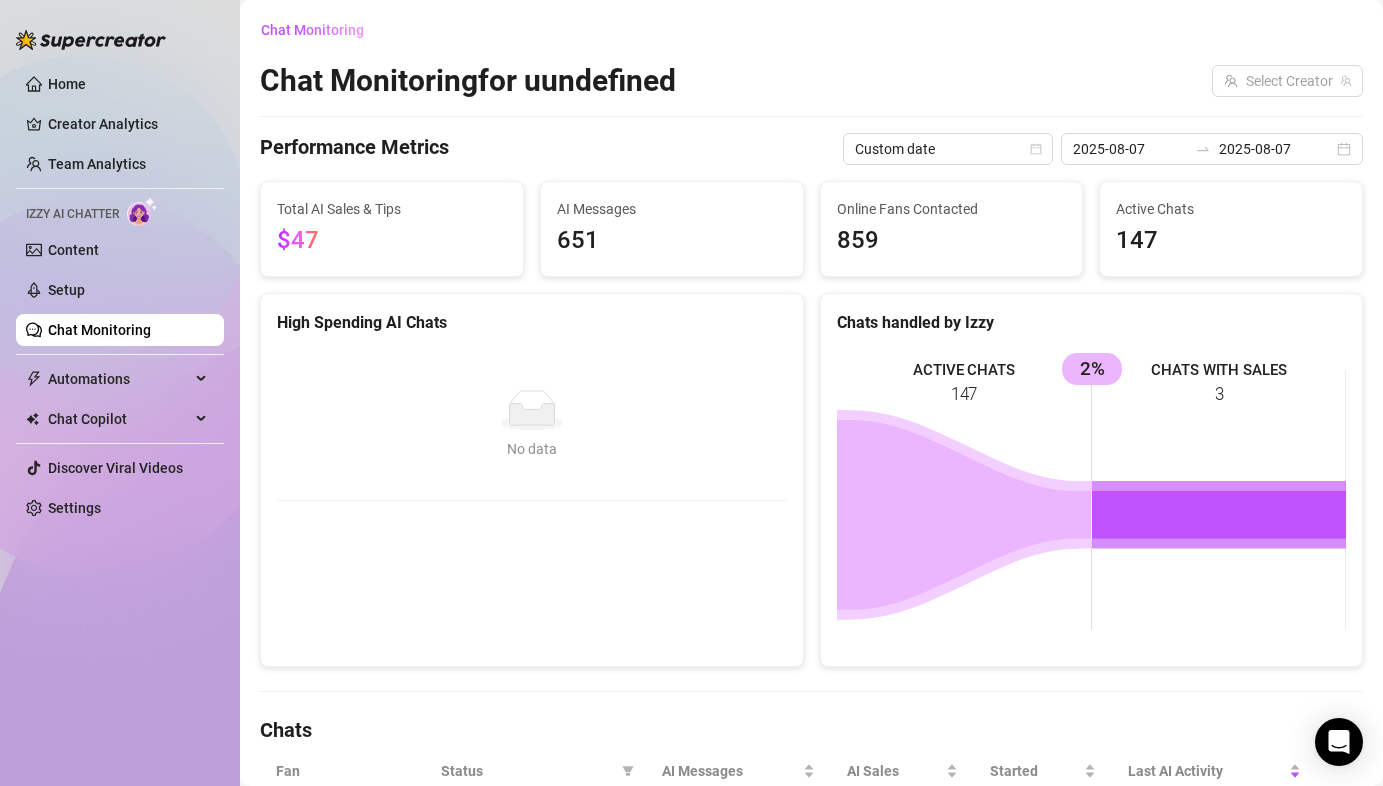 click on "Chat Monitoring" at bounding box center (99, 330) 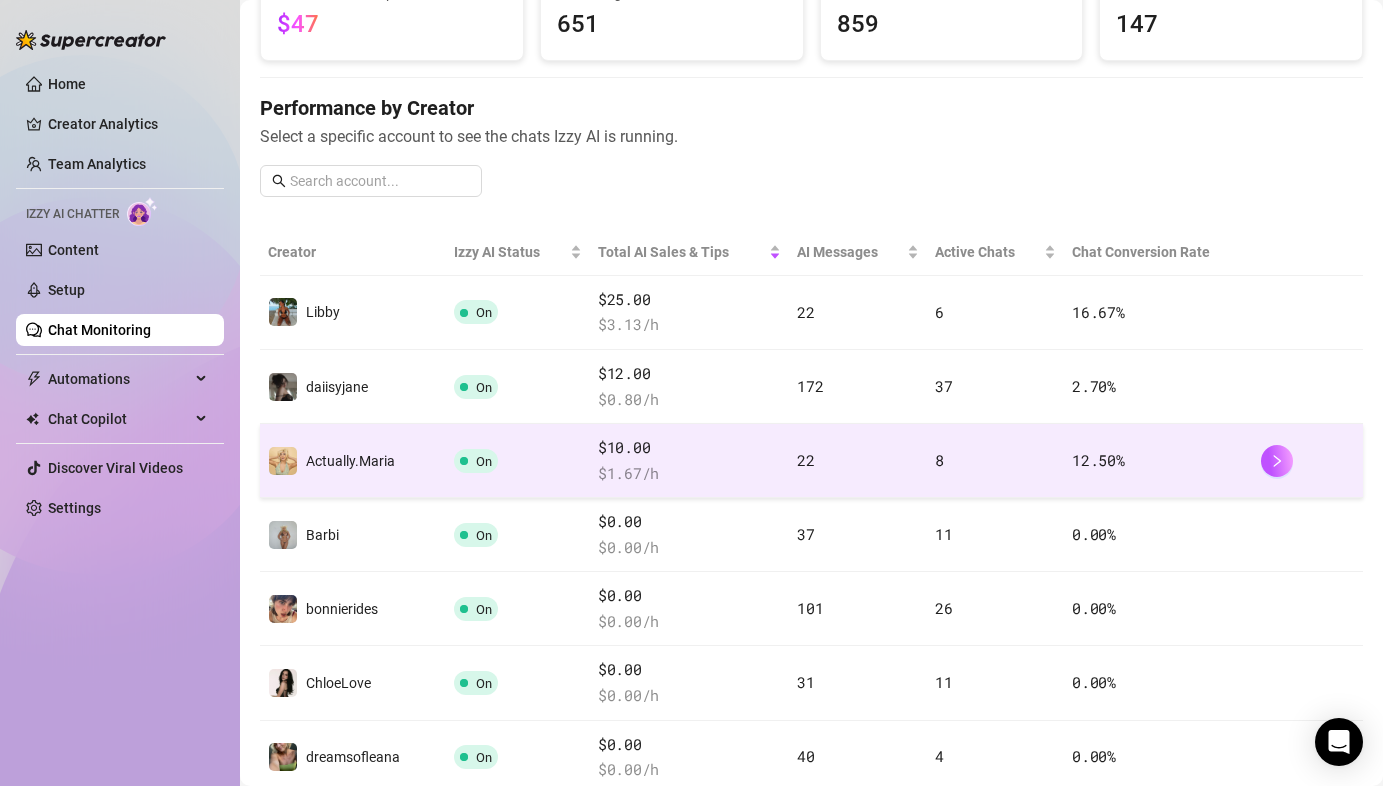 scroll, scrollTop: 146, scrollLeft: 0, axis: vertical 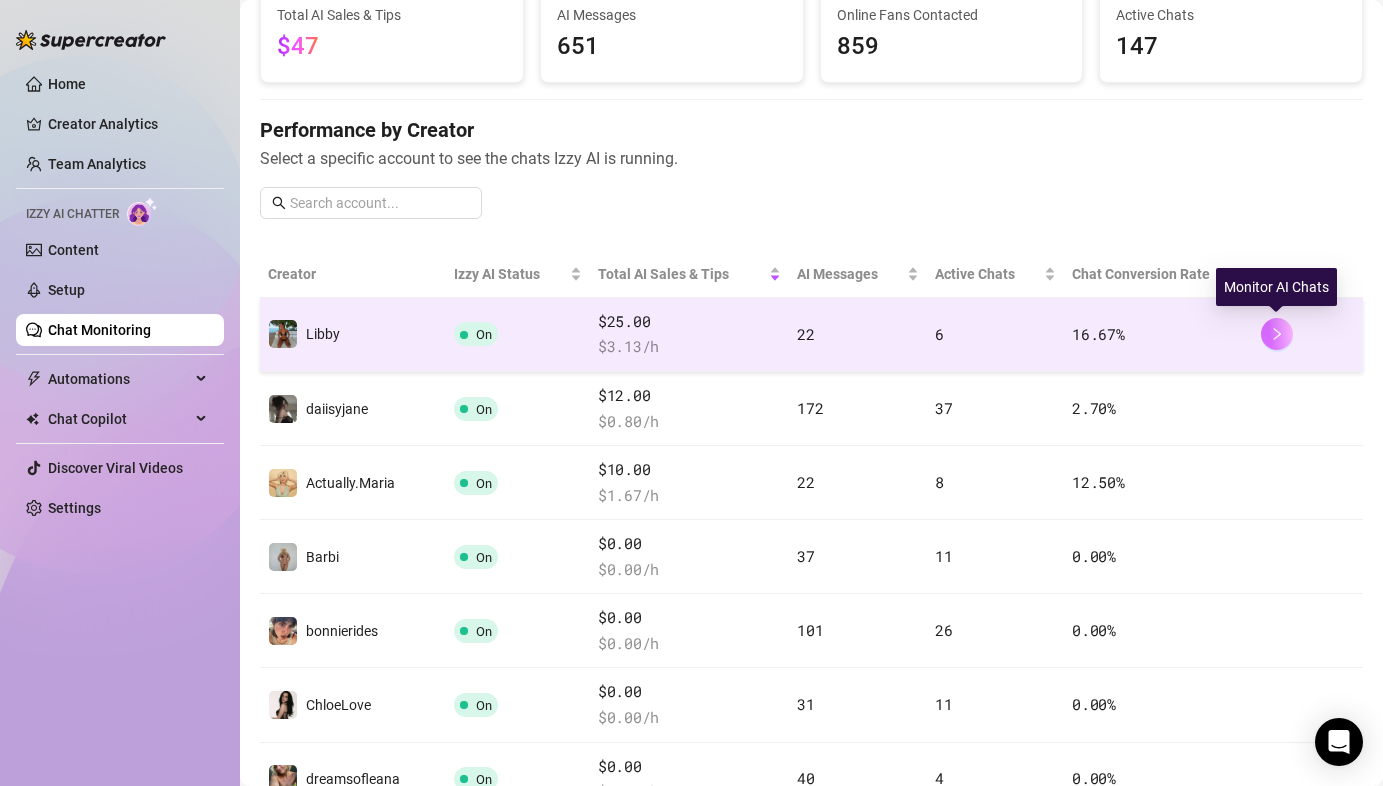 click at bounding box center [1277, 334] 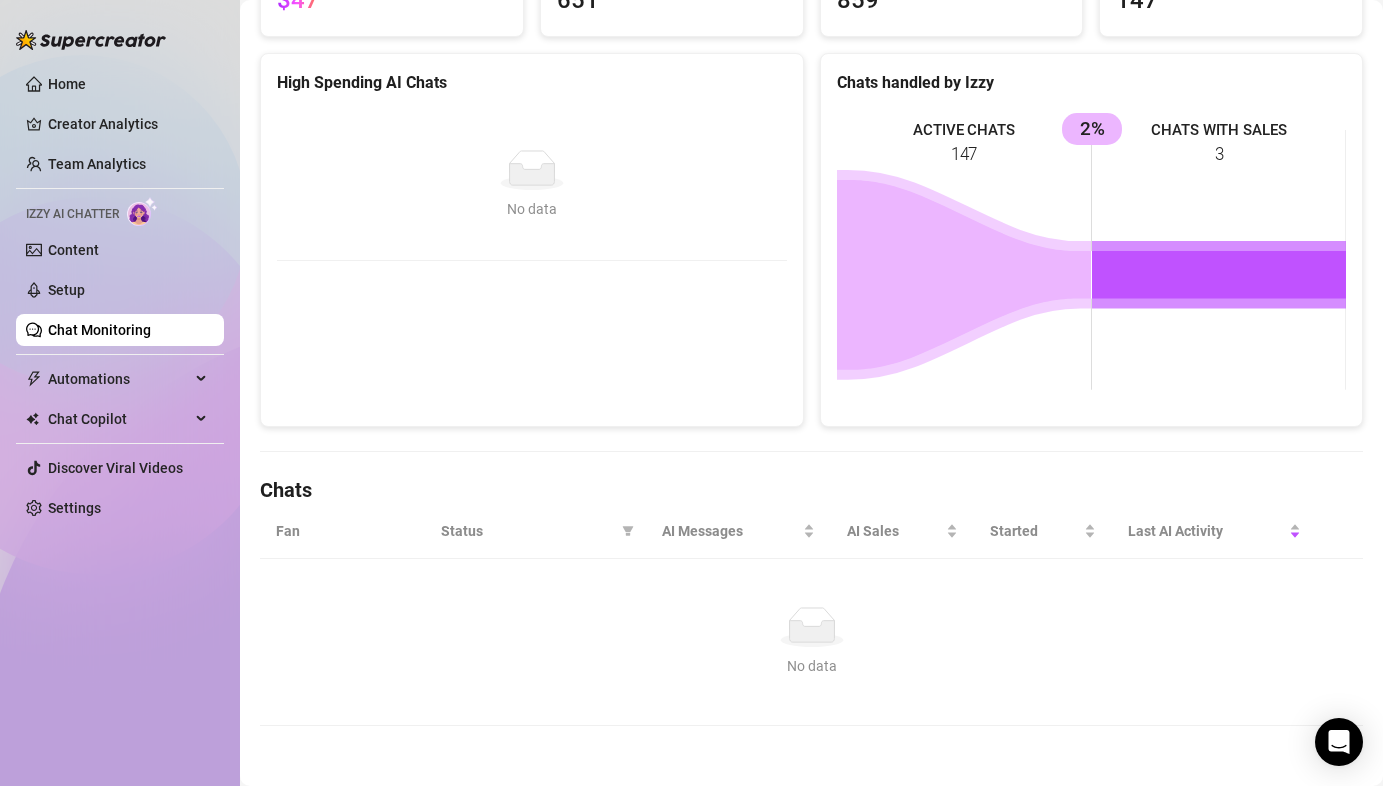scroll, scrollTop: 0, scrollLeft: 0, axis: both 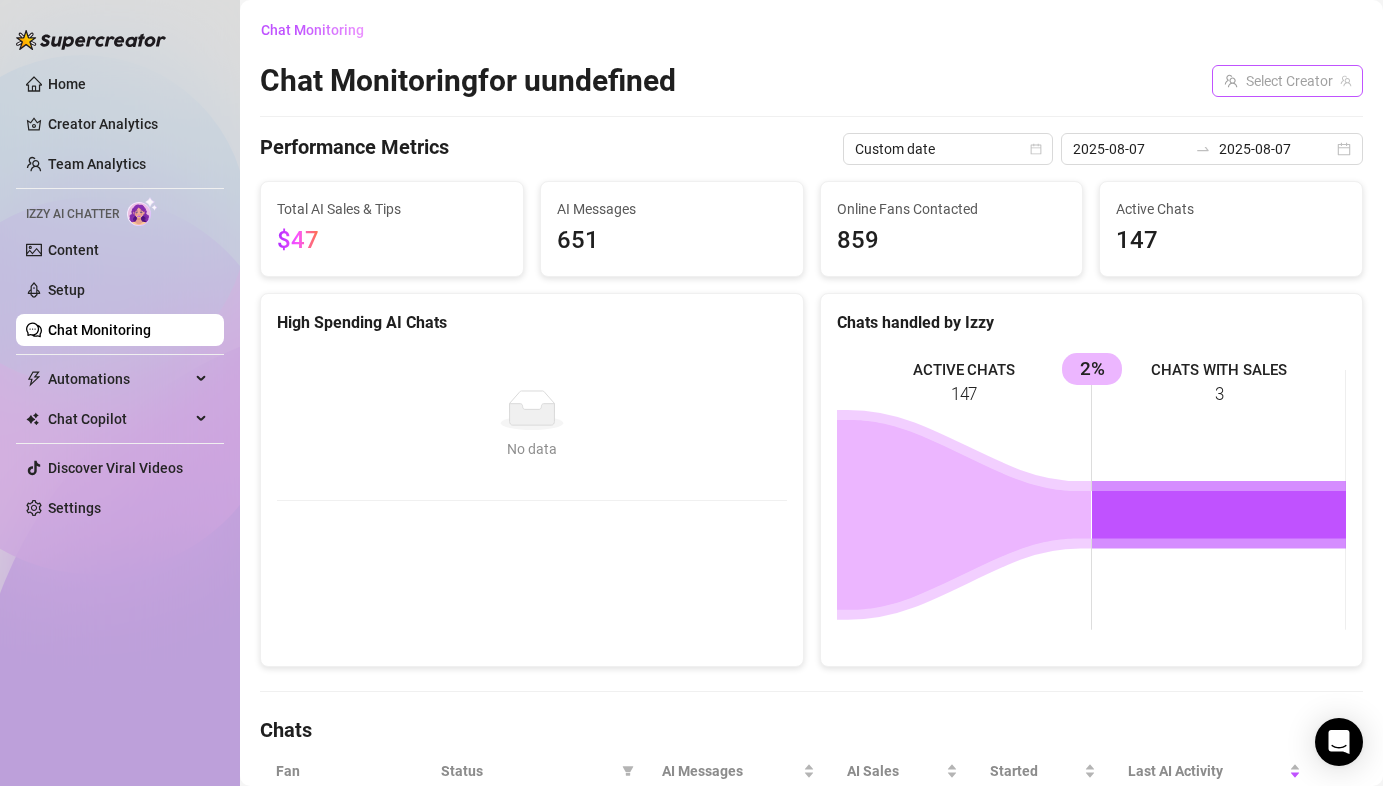 click at bounding box center (1278, 81) 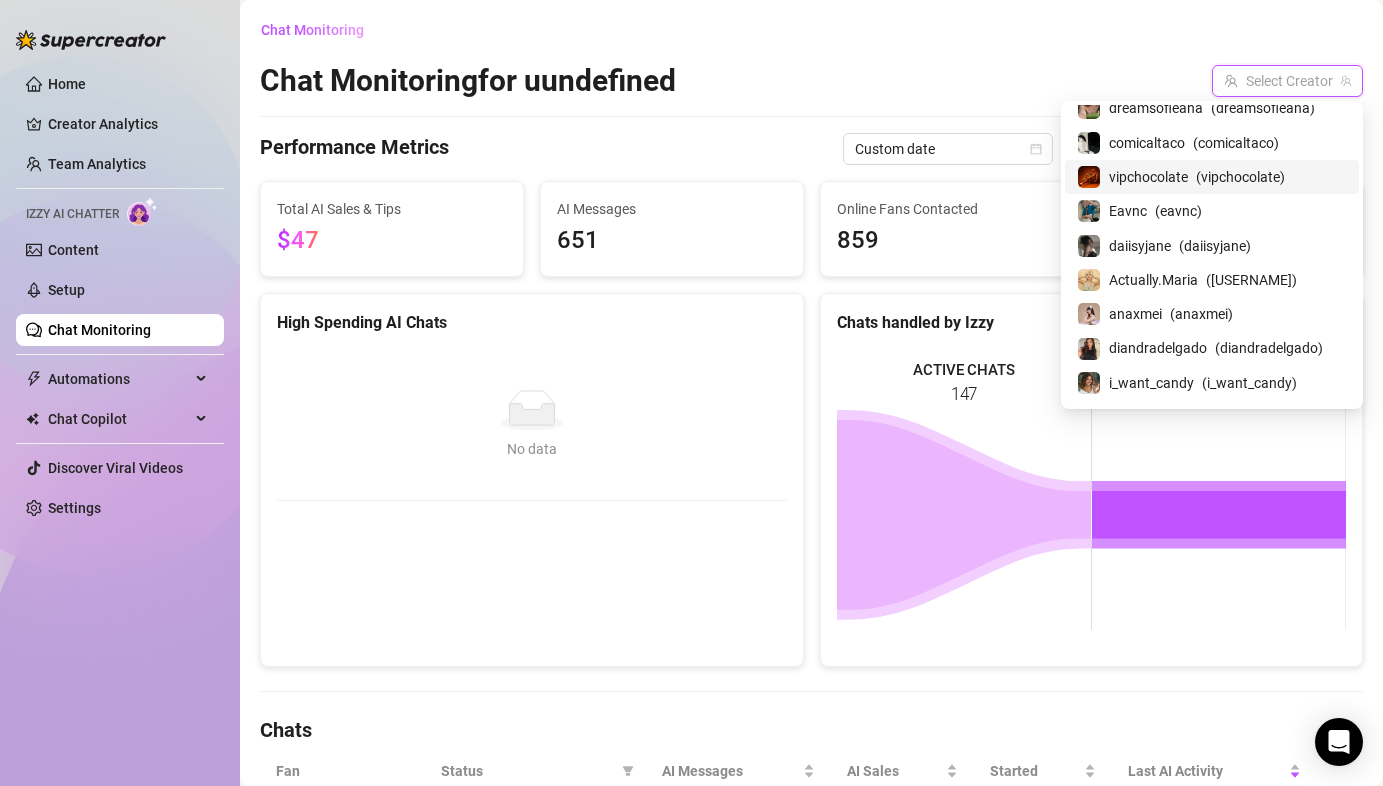 scroll, scrollTop: 414, scrollLeft: 0, axis: vertical 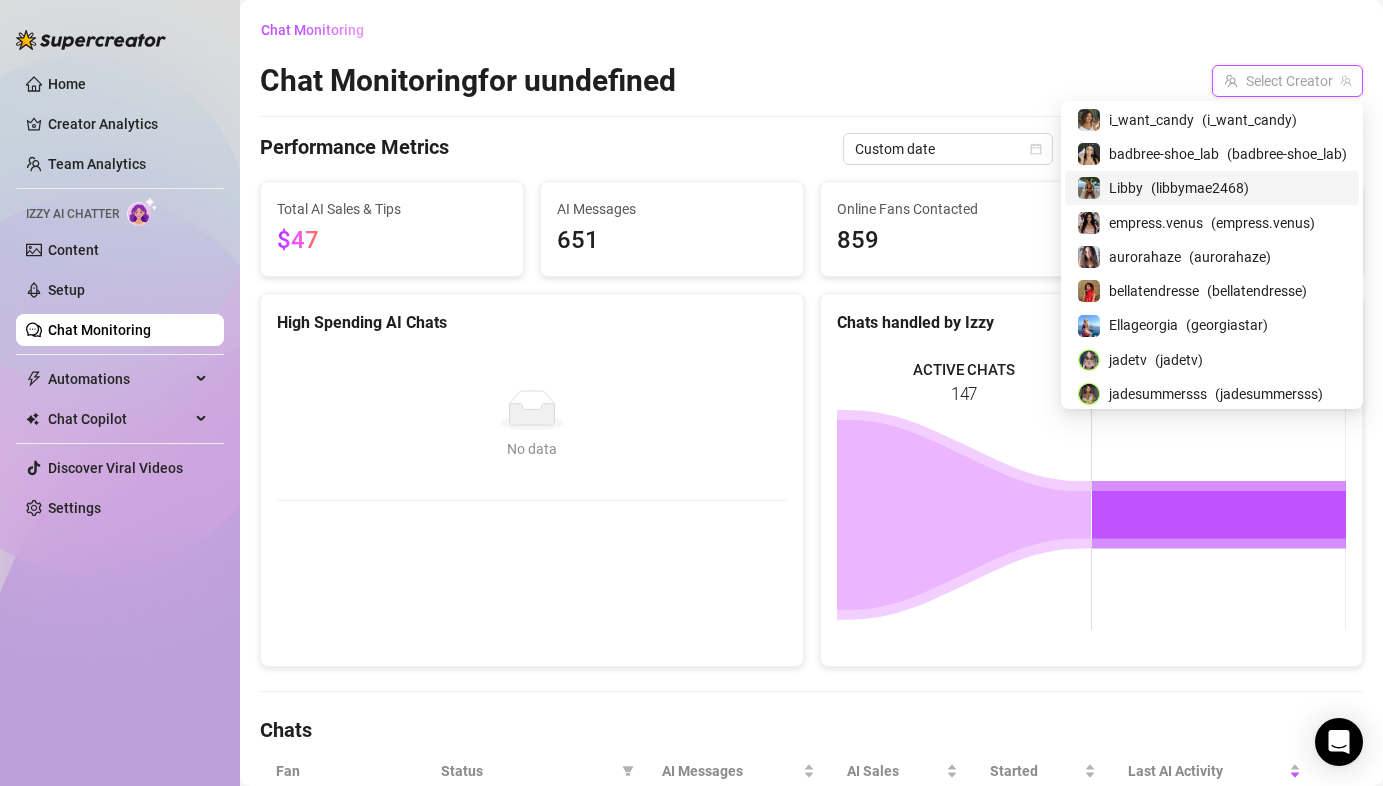 click on "( [USERNAME] )" at bounding box center (1200, 188) 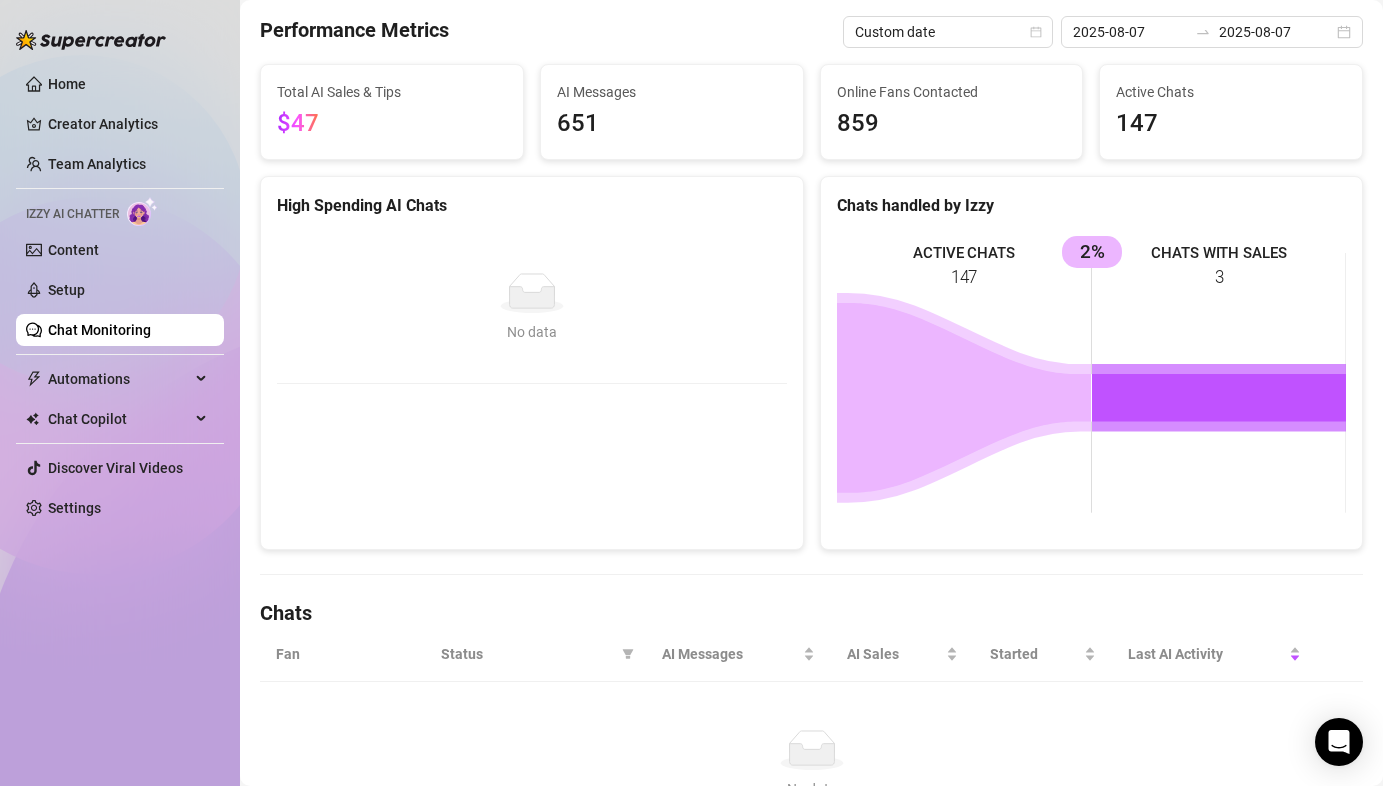 scroll, scrollTop: 0, scrollLeft: 0, axis: both 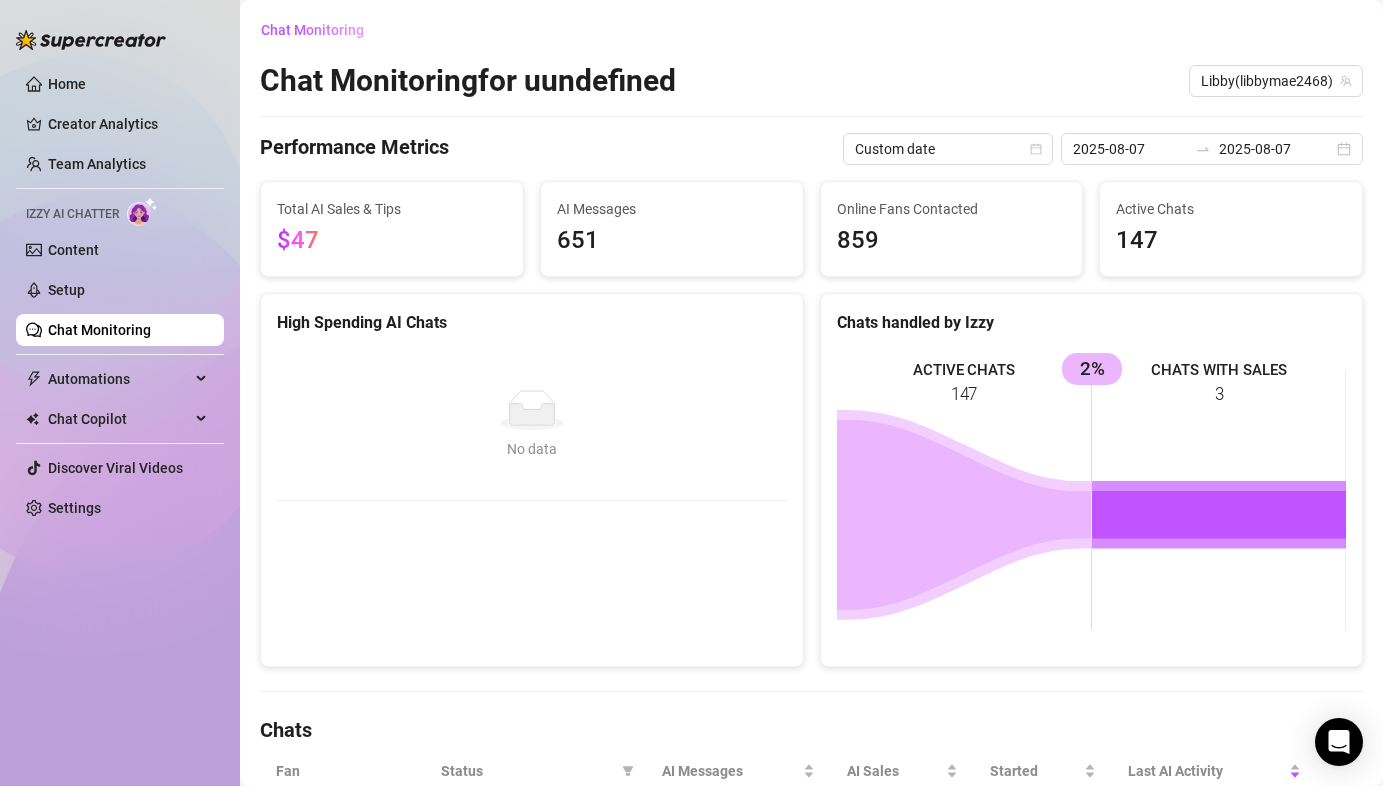 click on "Chat Monitoring for uundefined Libby ( [USERNAME] )" at bounding box center [811, 81] 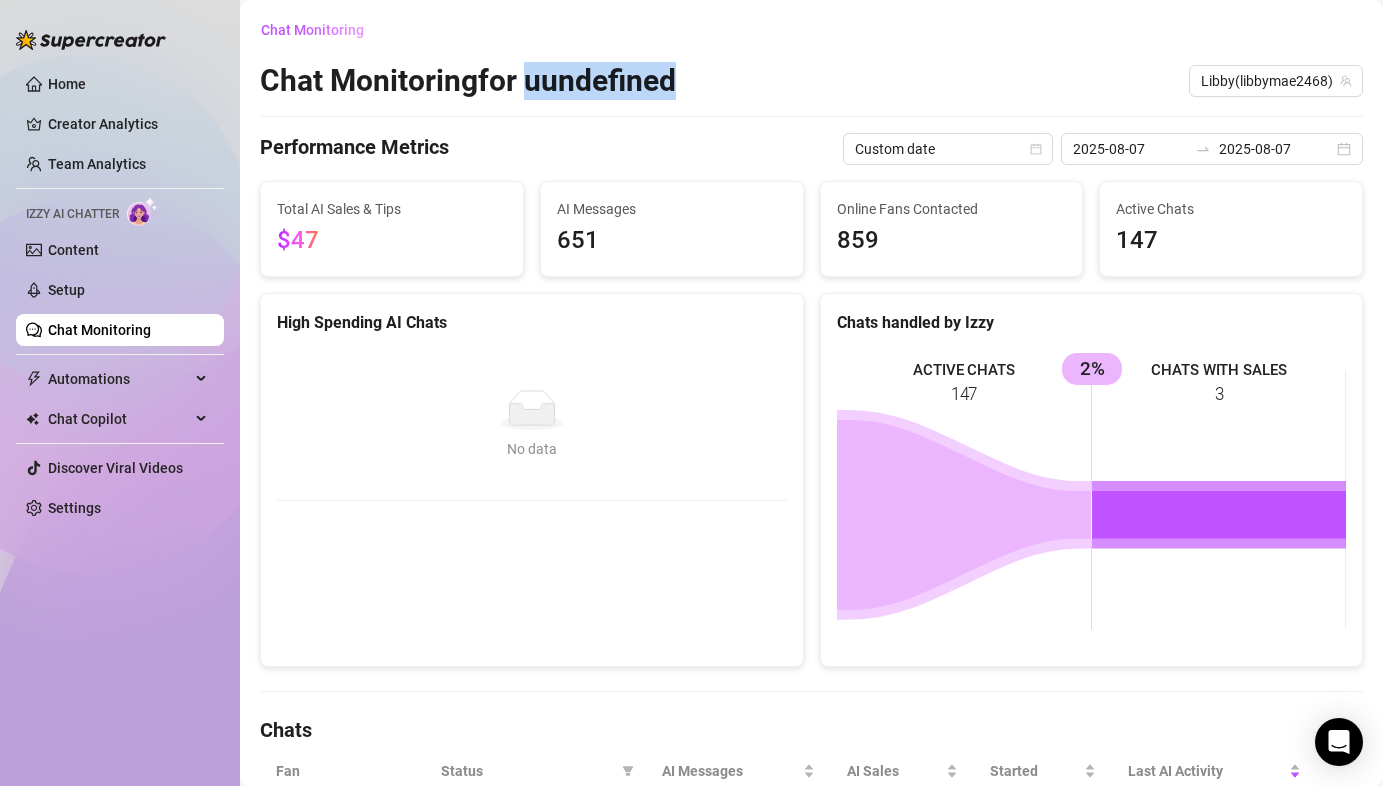 click on "Chat Monitoring for uundefined" at bounding box center [468, 81] 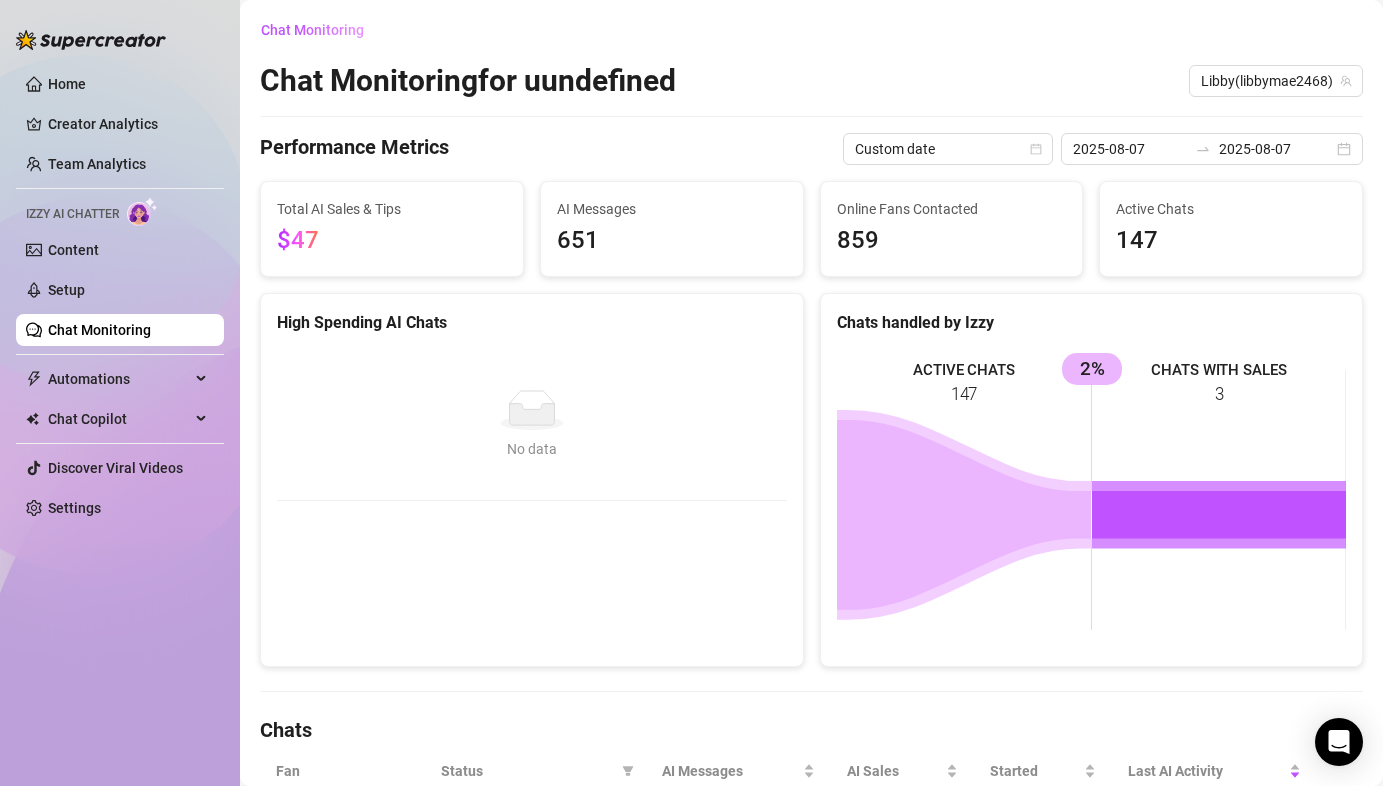 click on "Chat Monitoring for uundefined Libby ( [USERNAME] )" at bounding box center (811, 81) 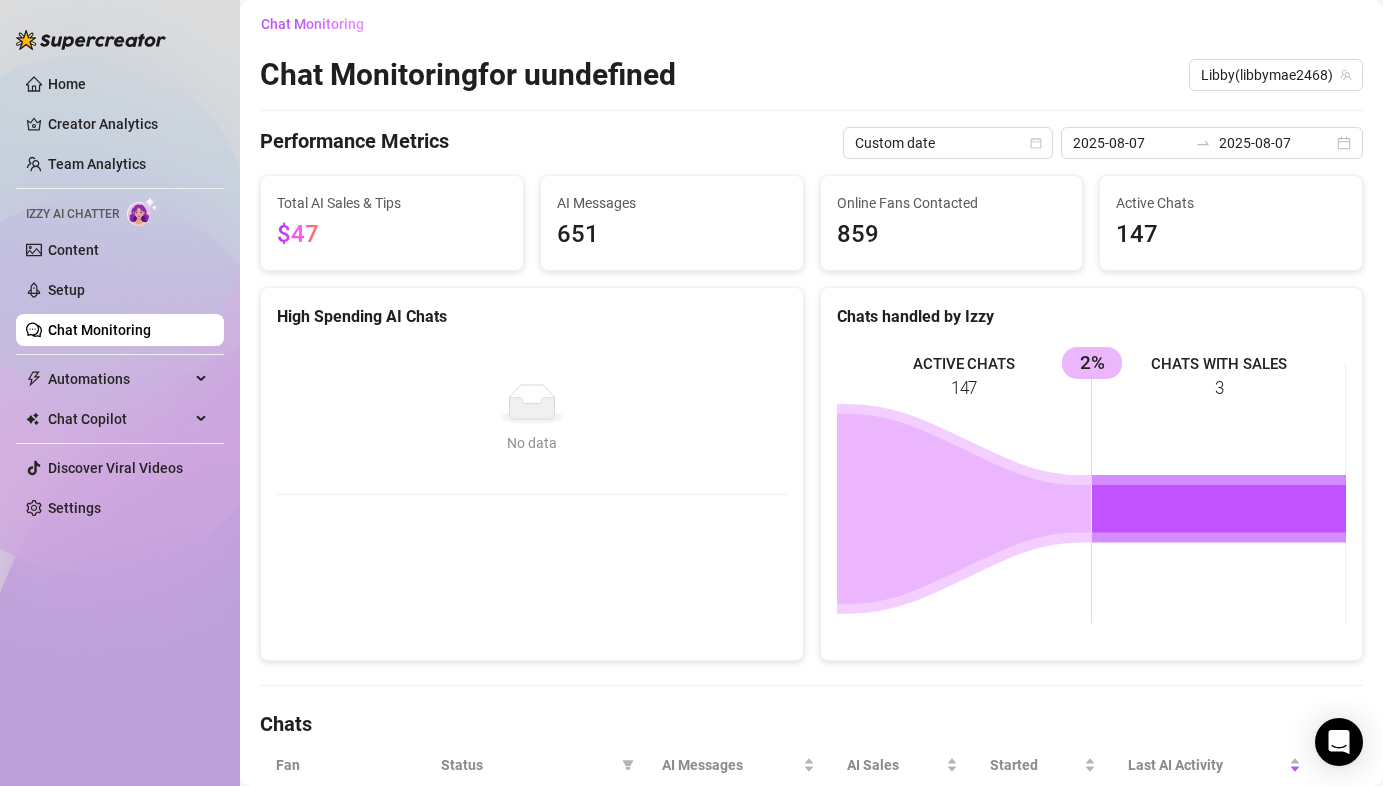 scroll, scrollTop: 0, scrollLeft: 0, axis: both 